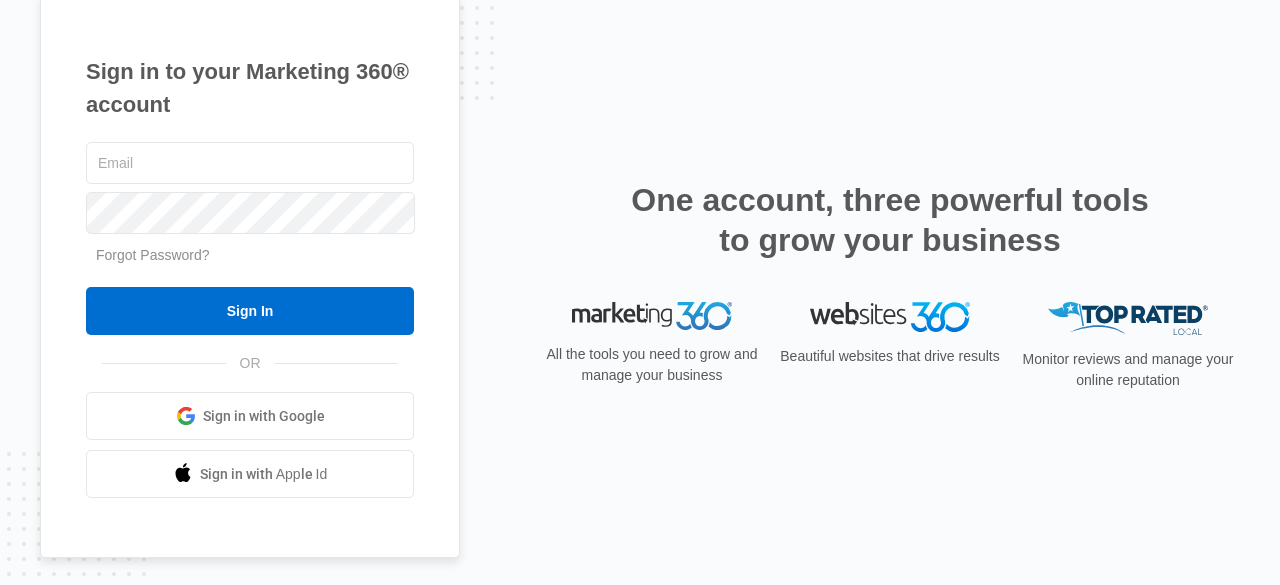 scroll, scrollTop: 0, scrollLeft: 0, axis: both 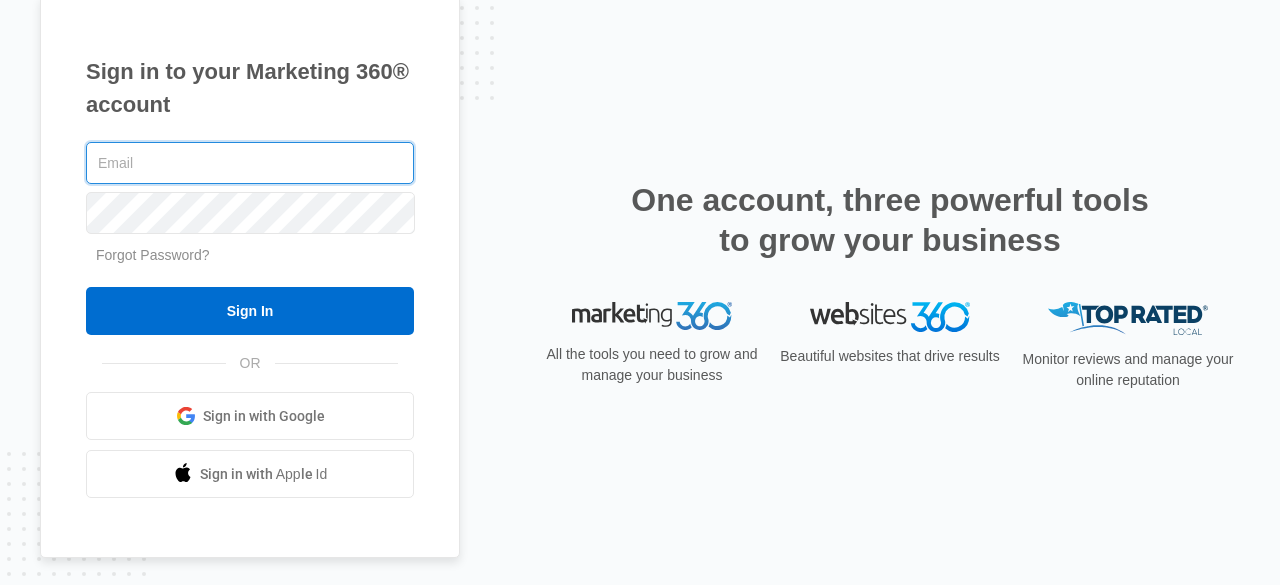 type on "[EMAIL]" 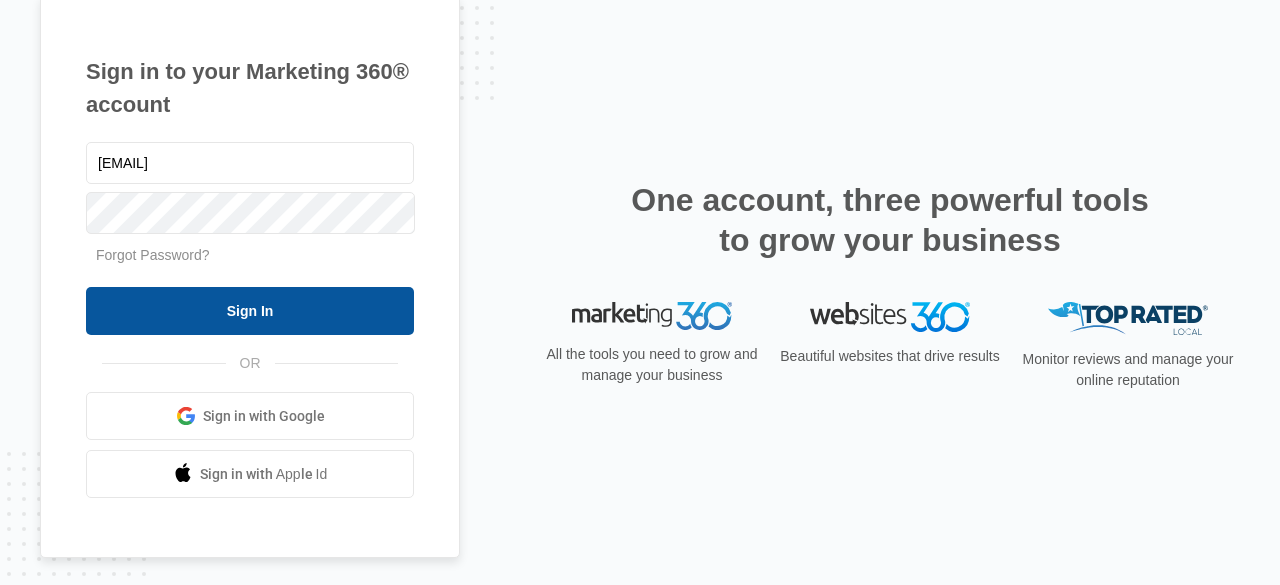 click on "Sign In" at bounding box center [250, 311] 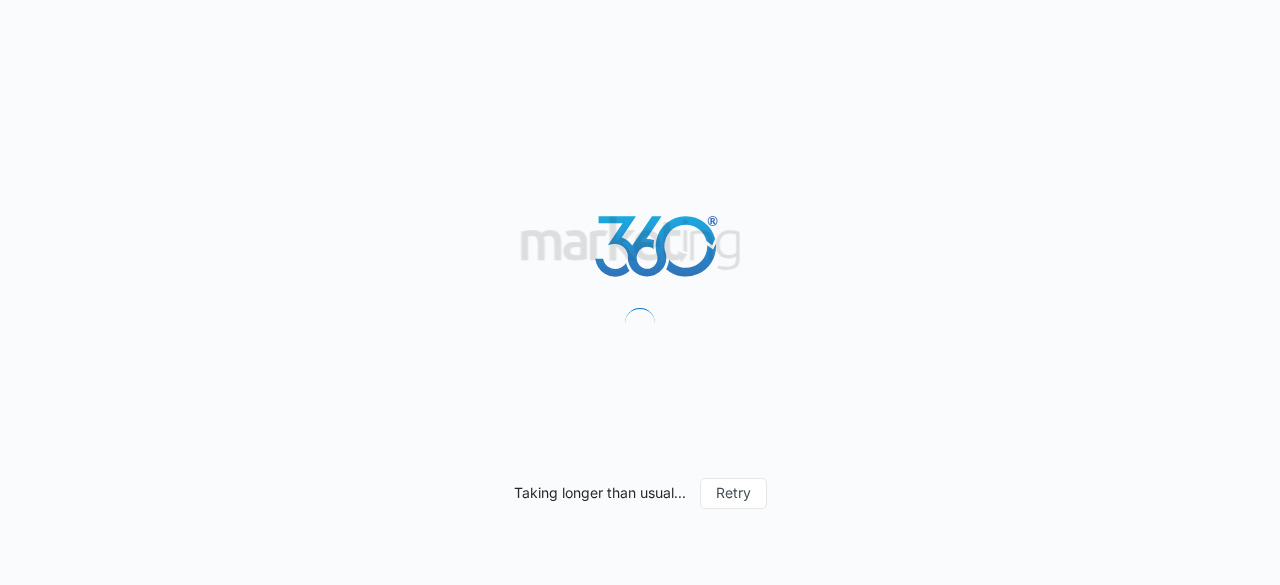 scroll, scrollTop: 0, scrollLeft: 0, axis: both 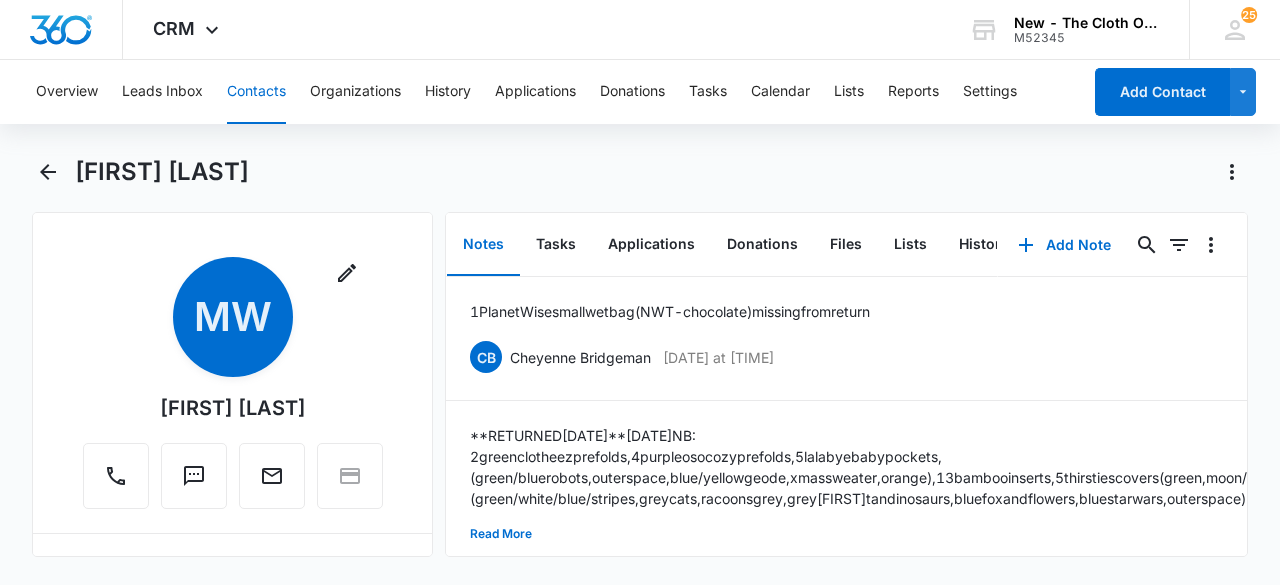 click on "Contacts" at bounding box center (256, 92) 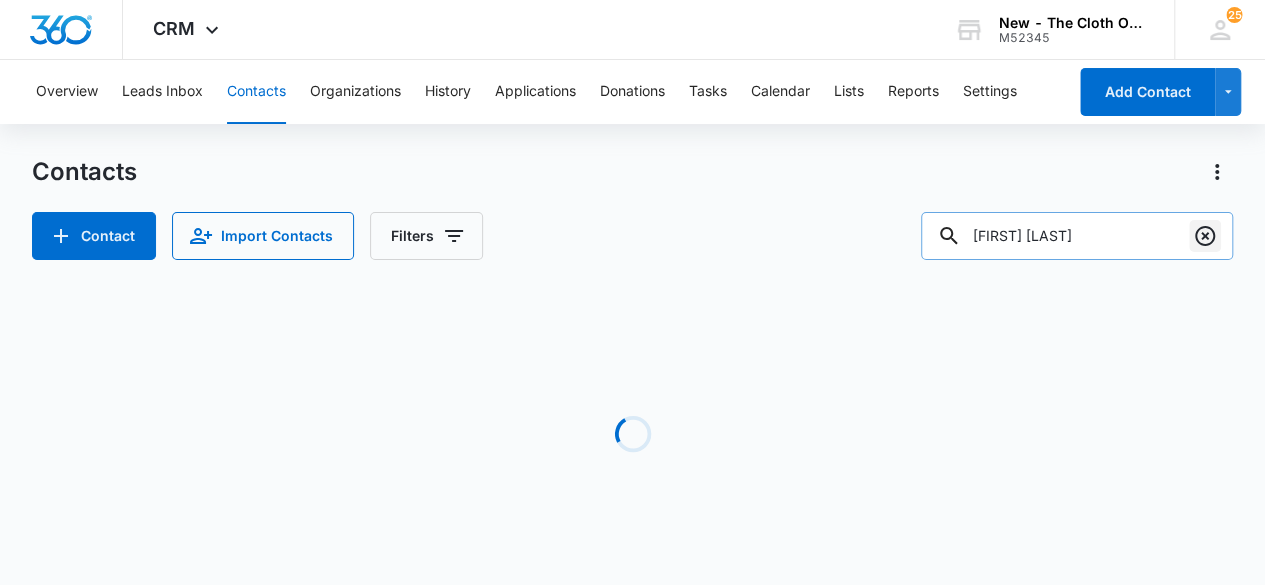 click 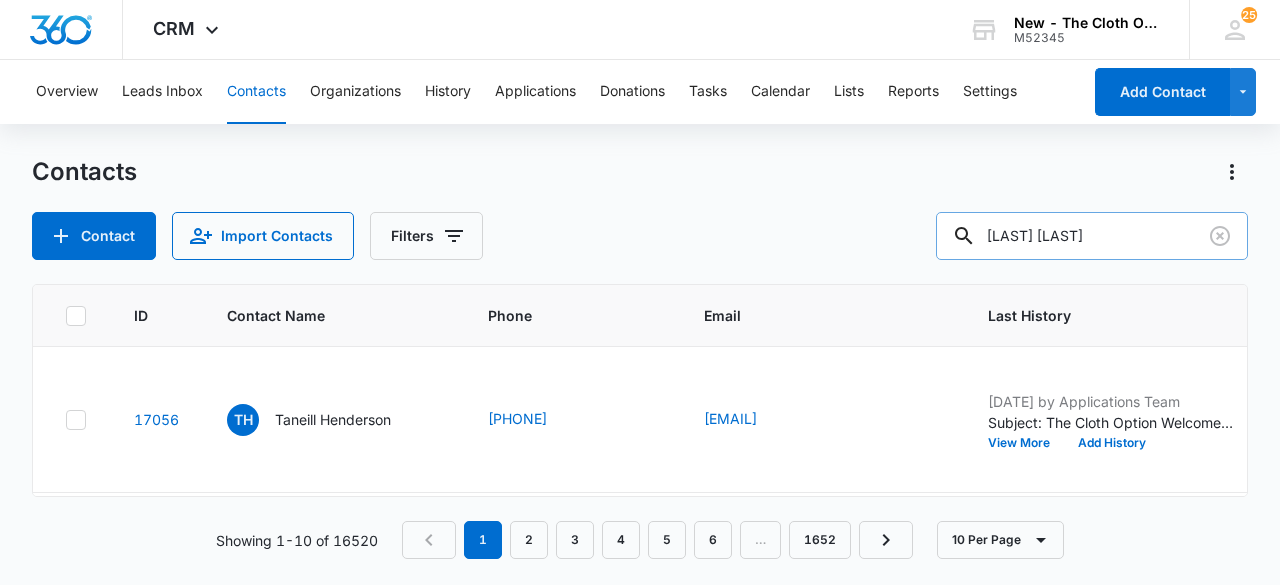 type on "[FIRST] [LAST]" 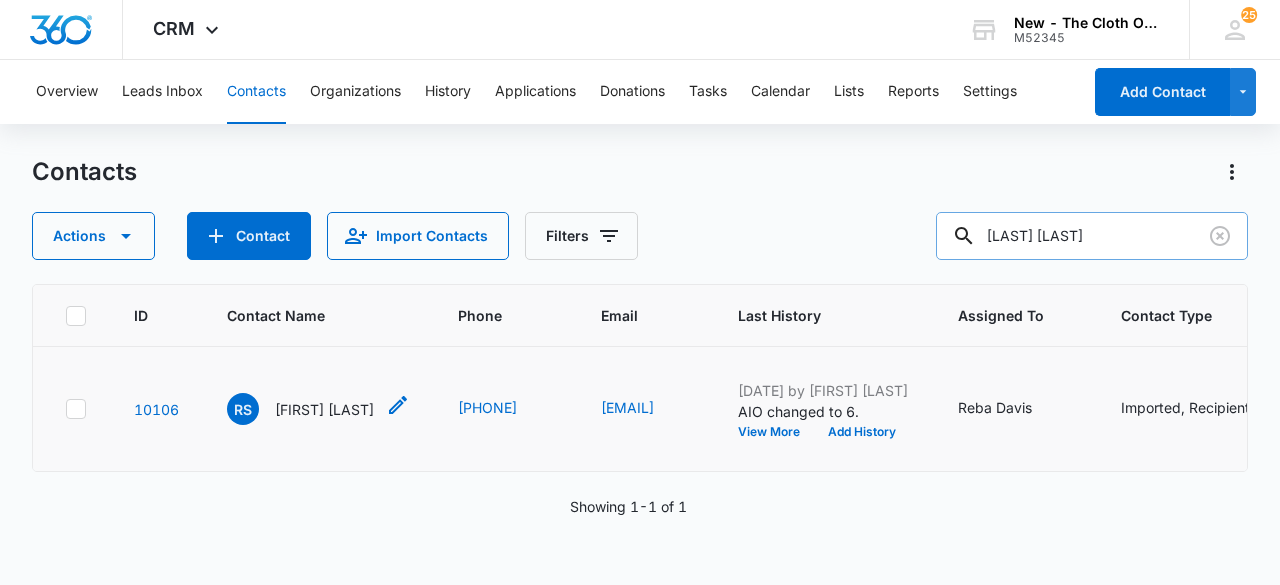 click on "[FIRST] [LAST]" at bounding box center (324, 409) 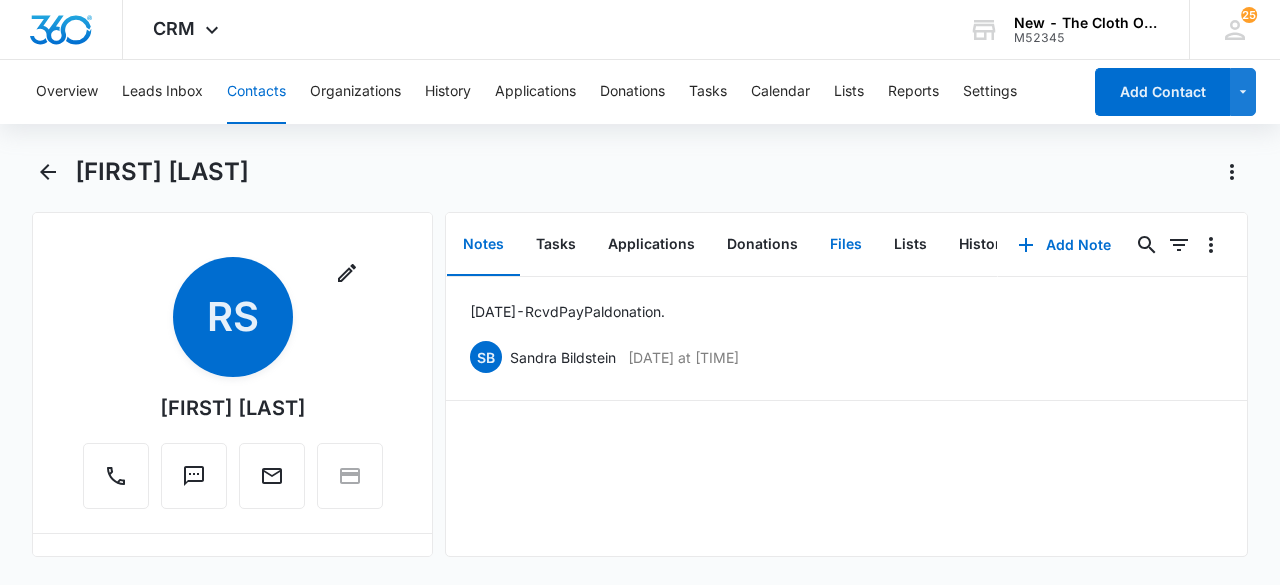click on "Files" at bounding box center [846, 245] 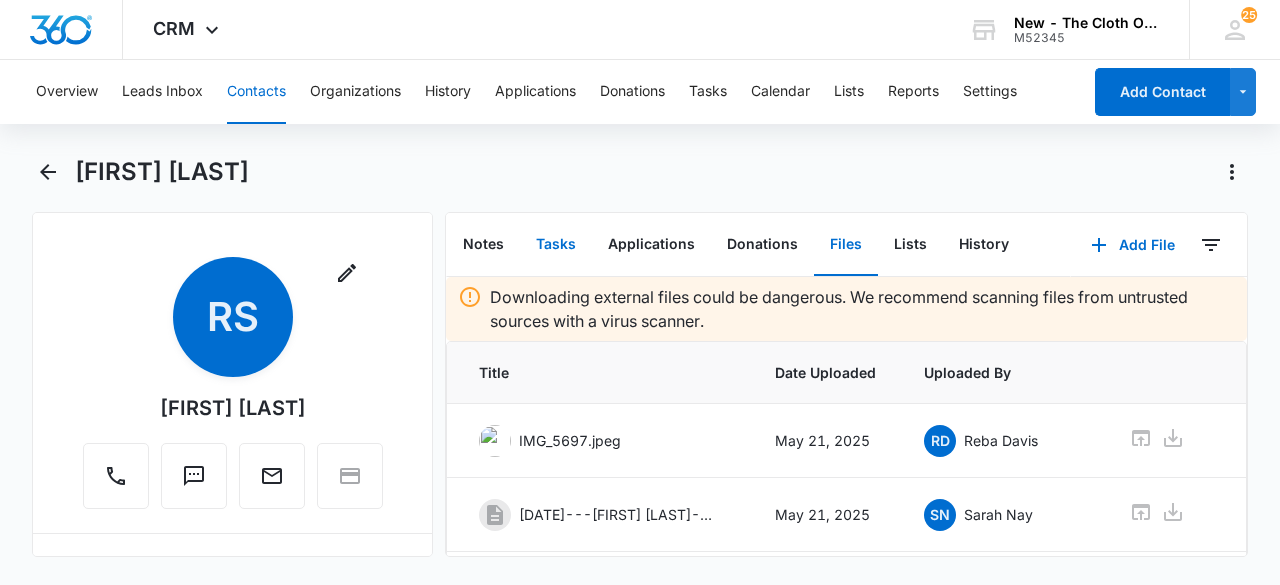 click on "Tasks" at bounding box center (556, 245) 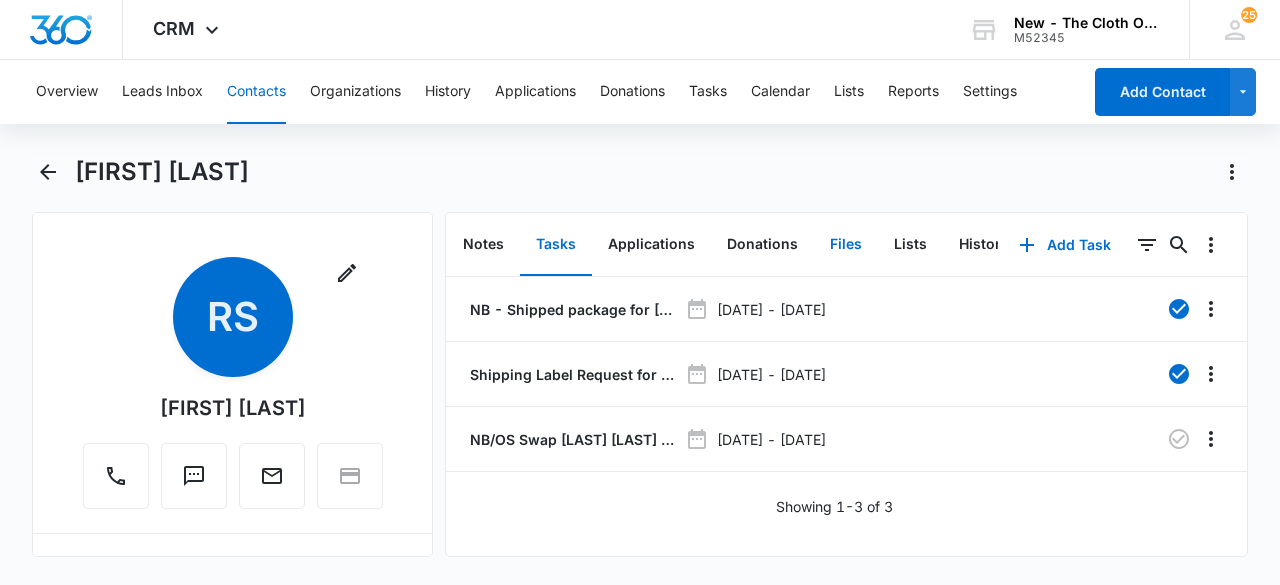 click on "Files" at bounding box center [846, 245] 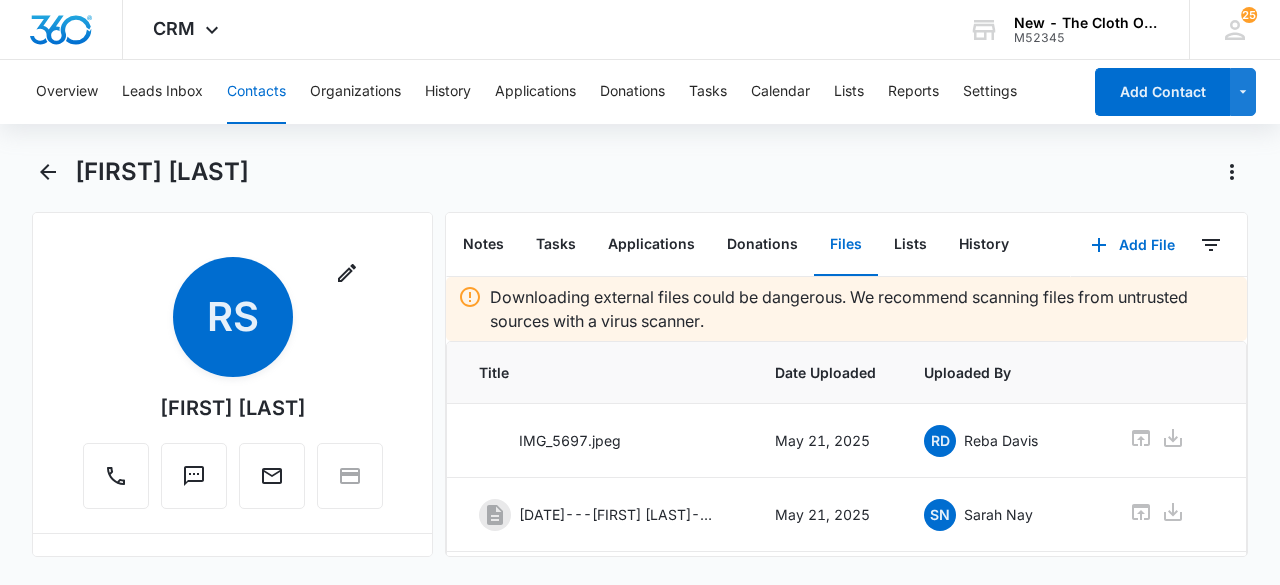 scroll, scrollTop: 145, scrollLeft: 0, axis: vertical 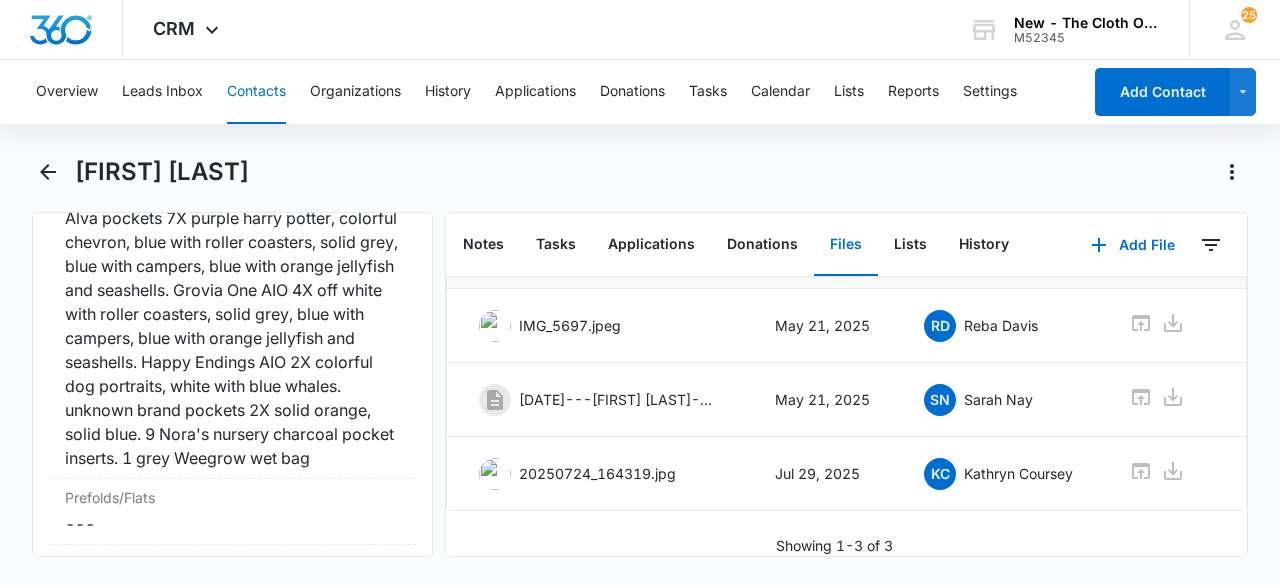 click on "Contacts" at bounding box center [256, 92] 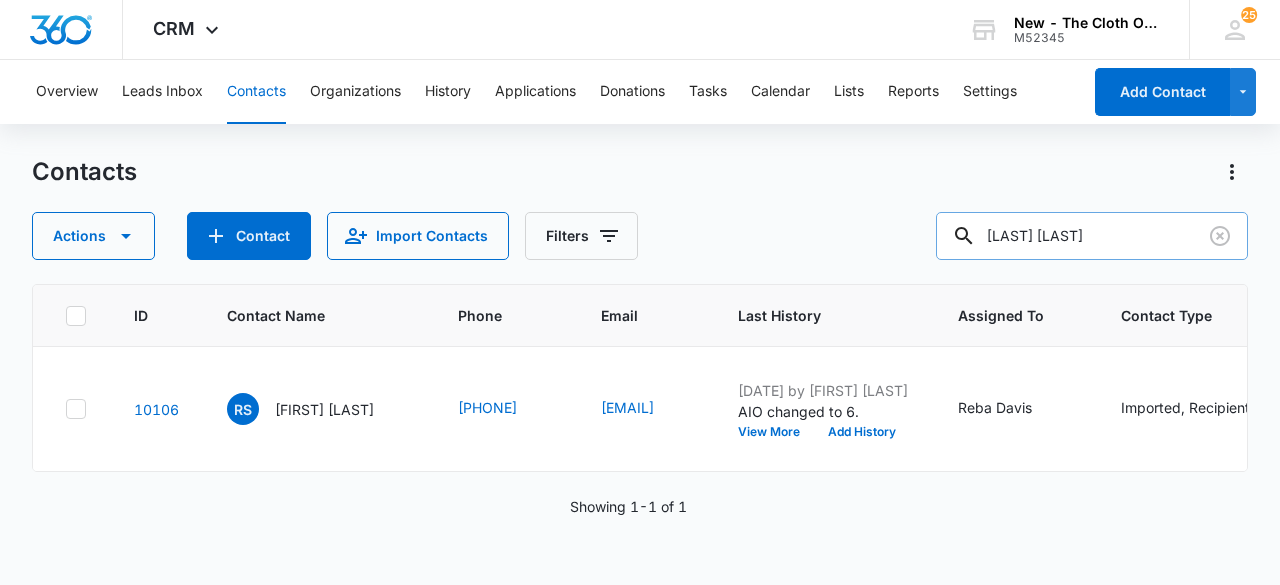 click on "[FIRST] [LAST]" at bounding box center [1092, 236] 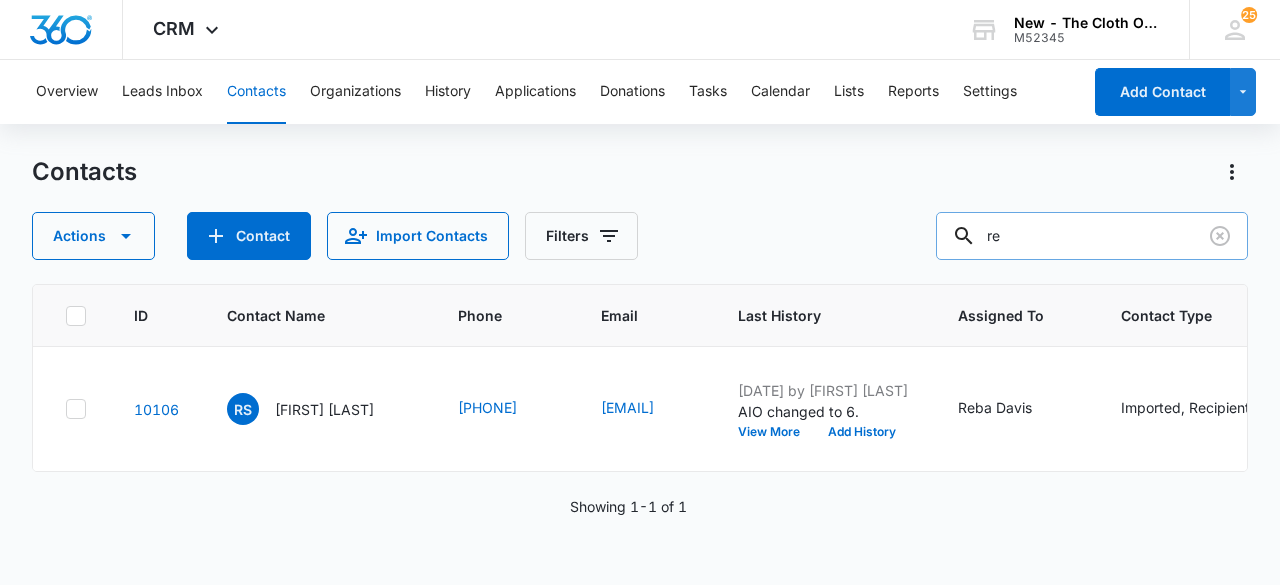 type on "r" 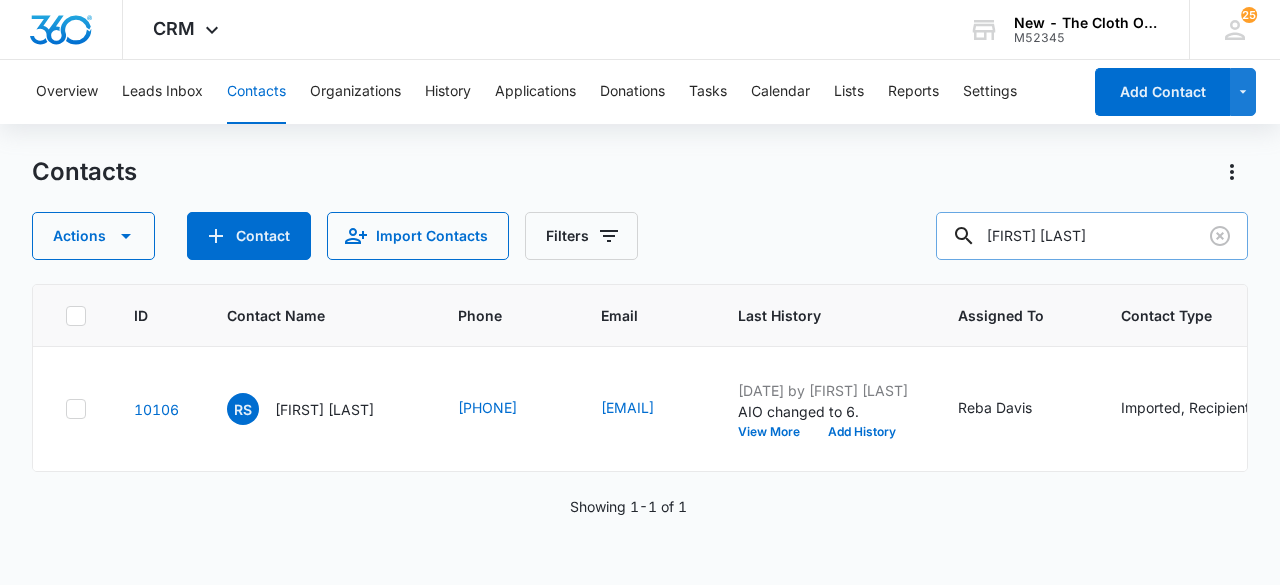 type on "[FIRST] [LAST]" 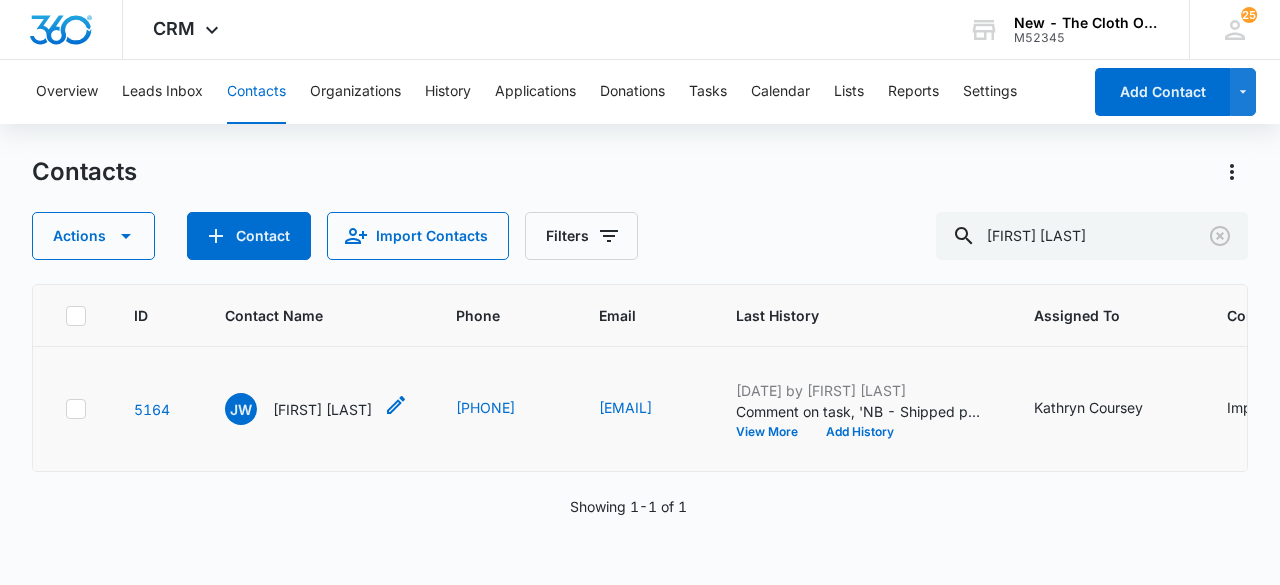 click on "[FIRST] [LAST]" at bounding box center [322, 409] 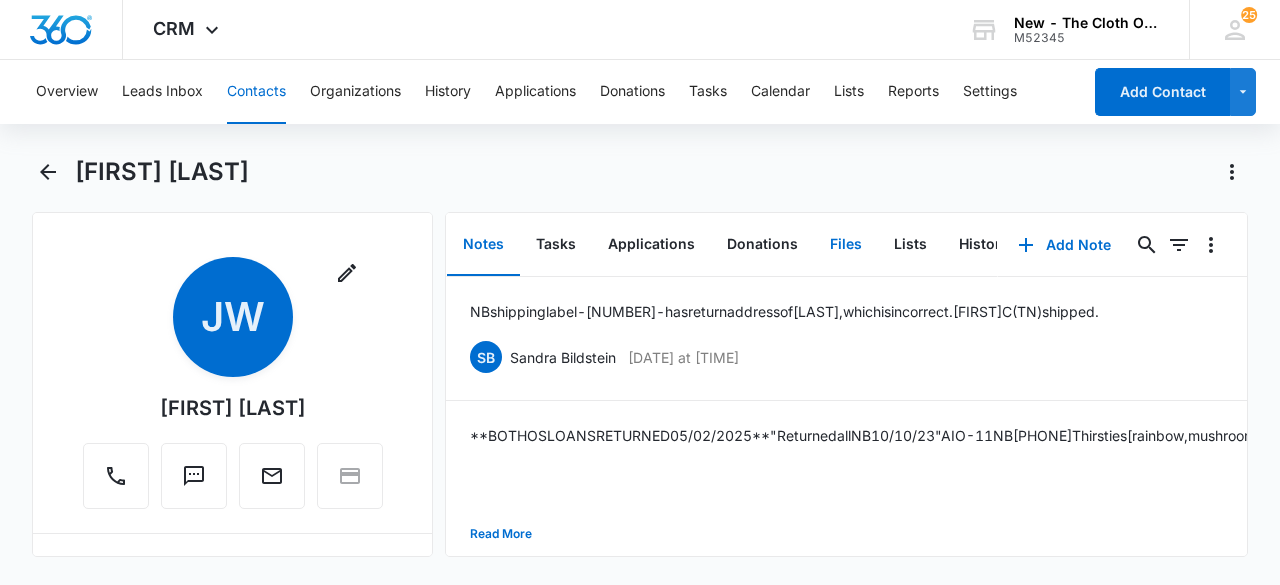click on "Files" at bounding box center [846, 245] 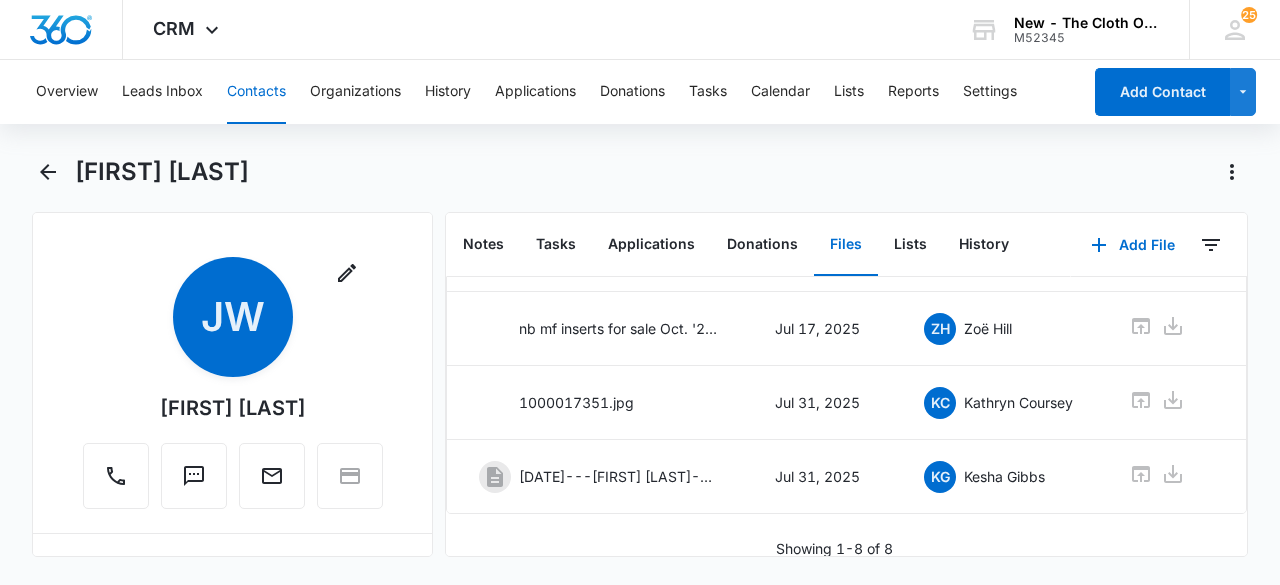 scroll, scrollTop: 516, scrollLeft: 0, axis: vertical 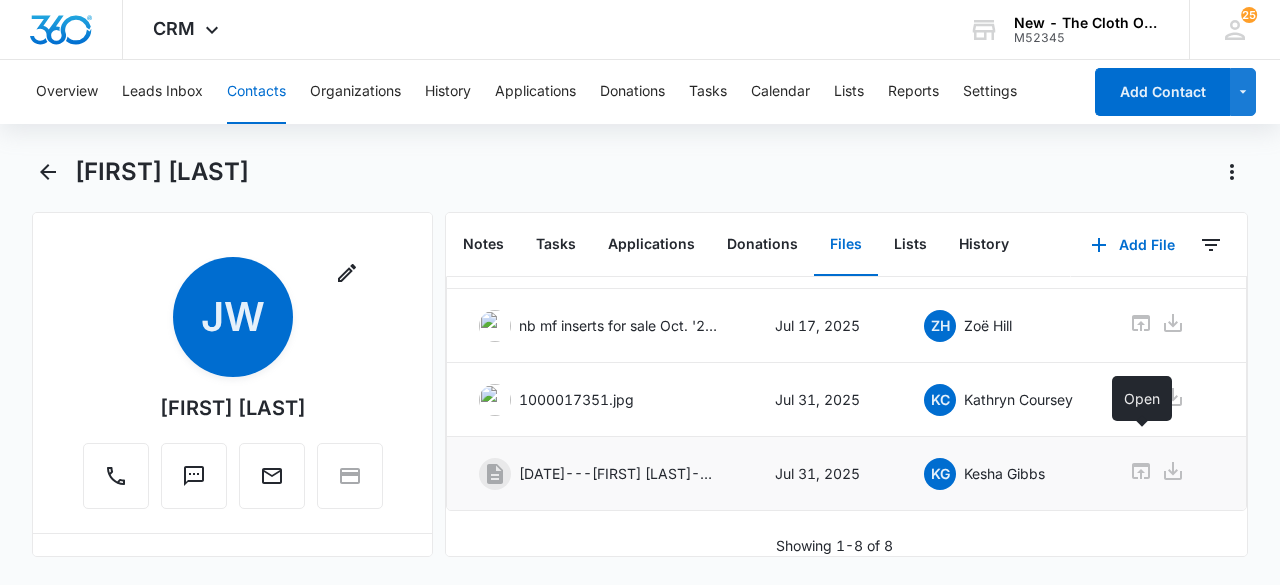 click 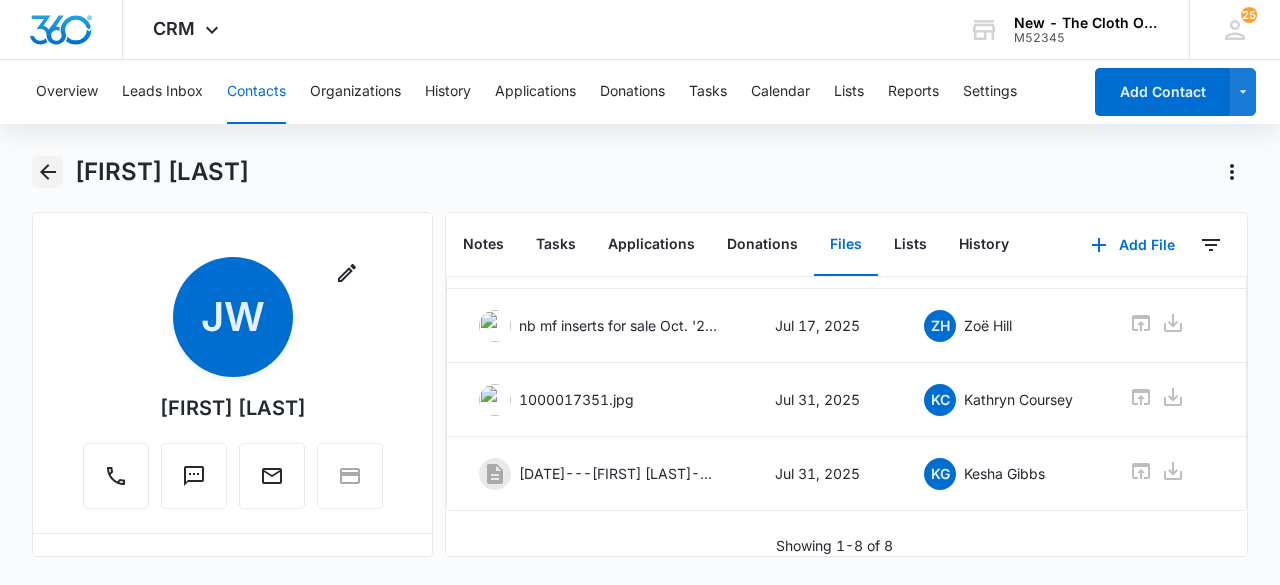 click 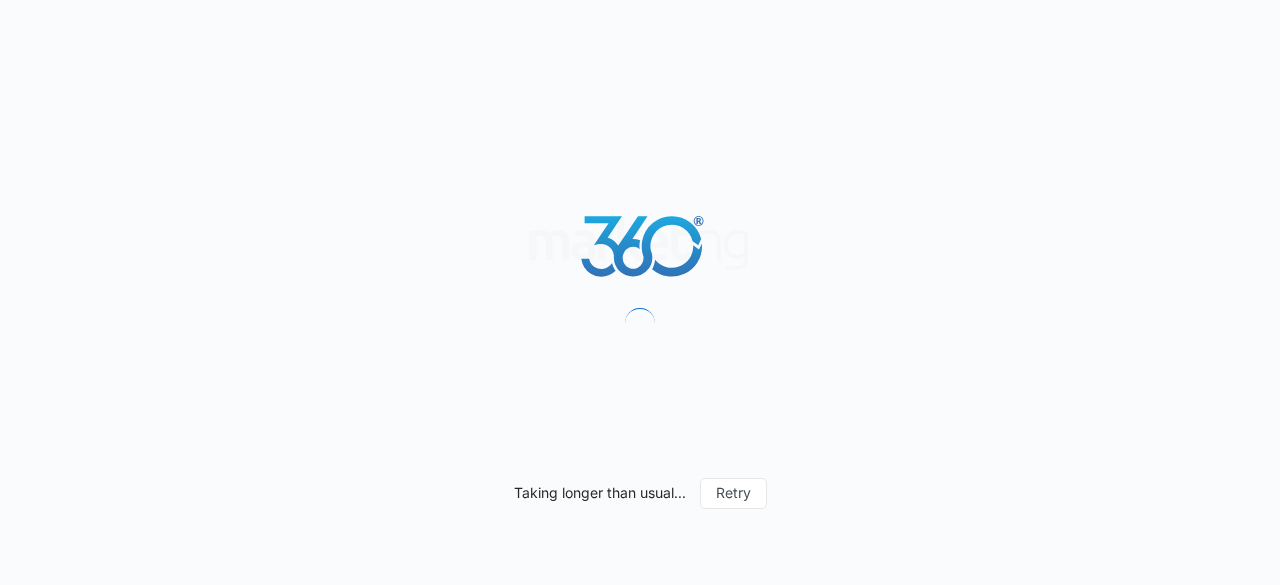 scroll, scrollTop: 0, scrollLeft: 0, axis: both 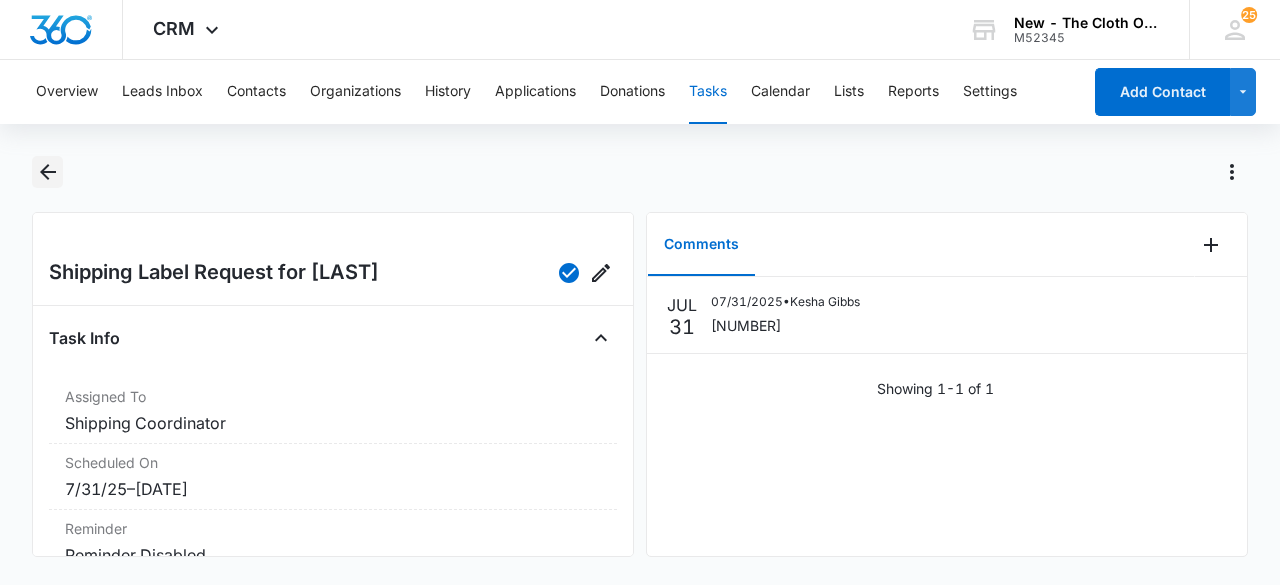 click 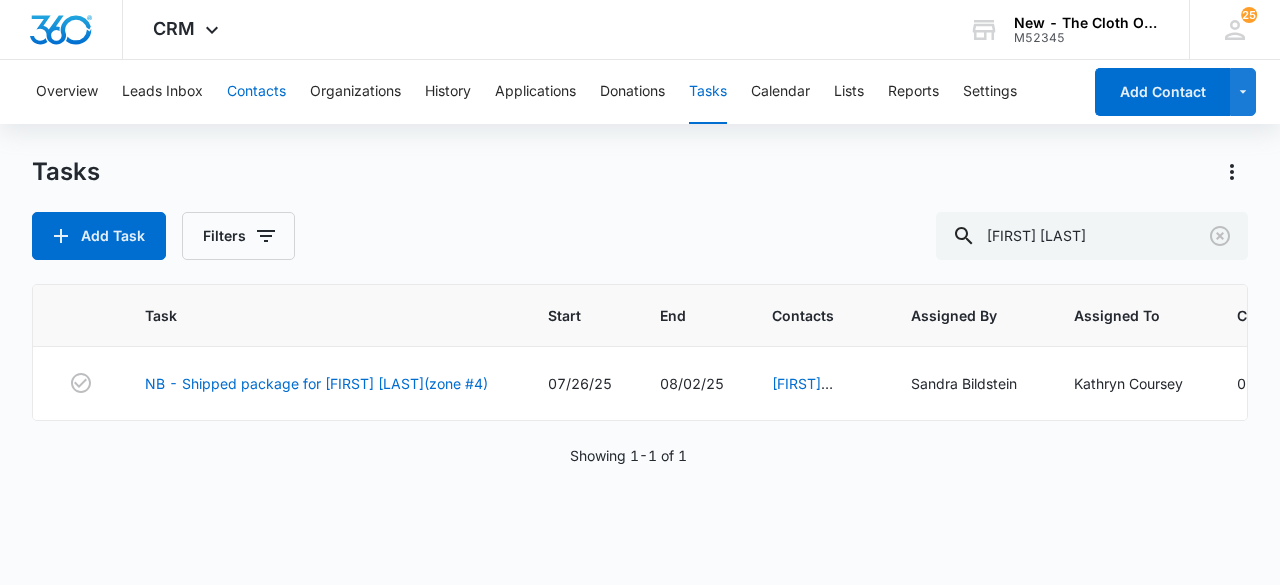 click on "Contacts" at bounding box center [256, 92] 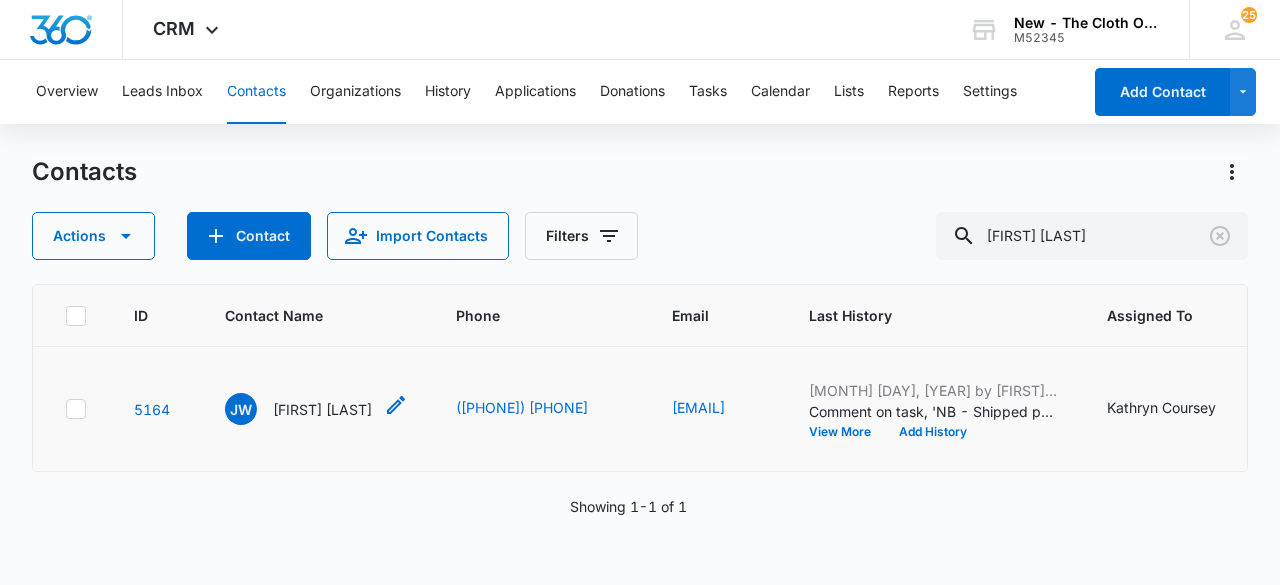 click on "[FIRST] [LAST]" at bounding box center [322, 409] 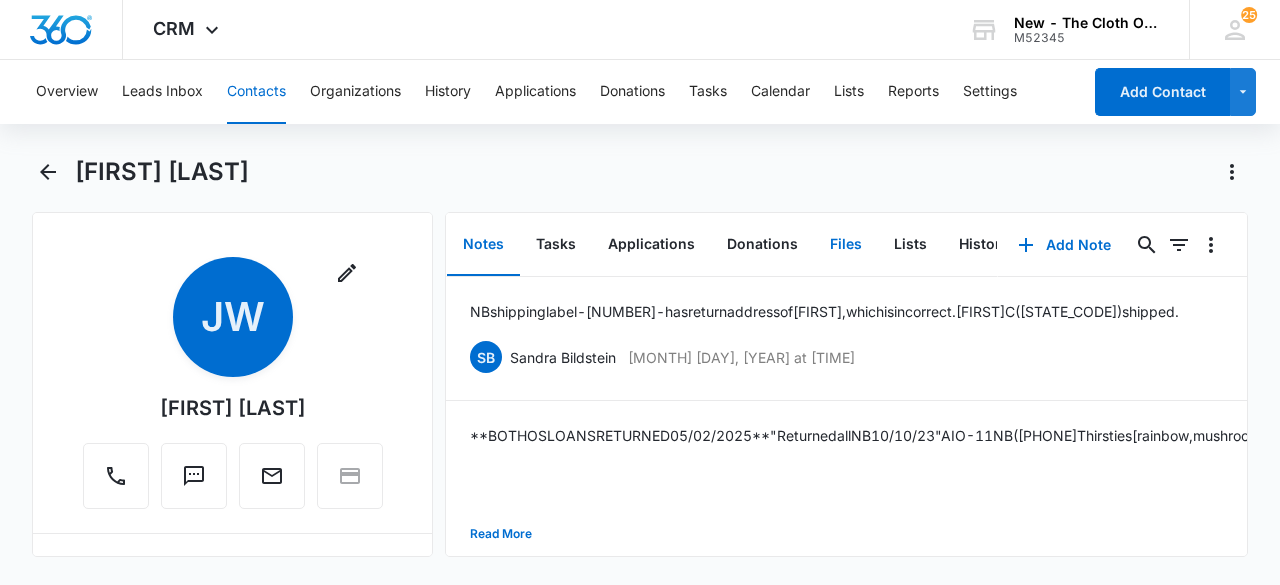 click on "Files" at bounding box center [846, 245] 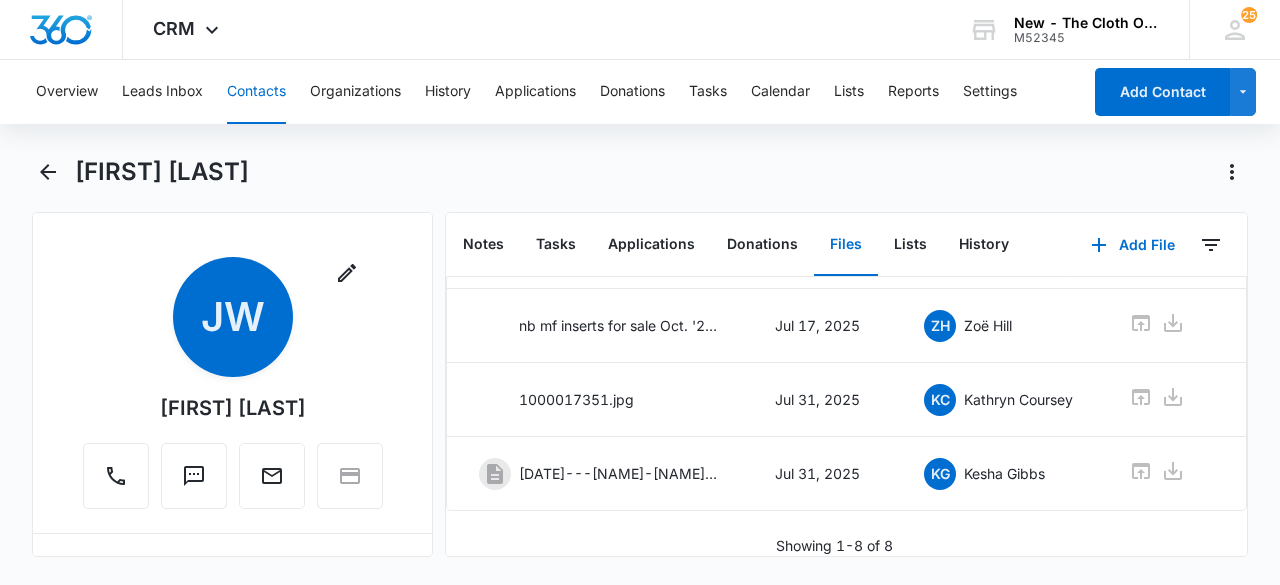 scroll, scrollTop: 516, scrollLeft: 0, axis: vertical 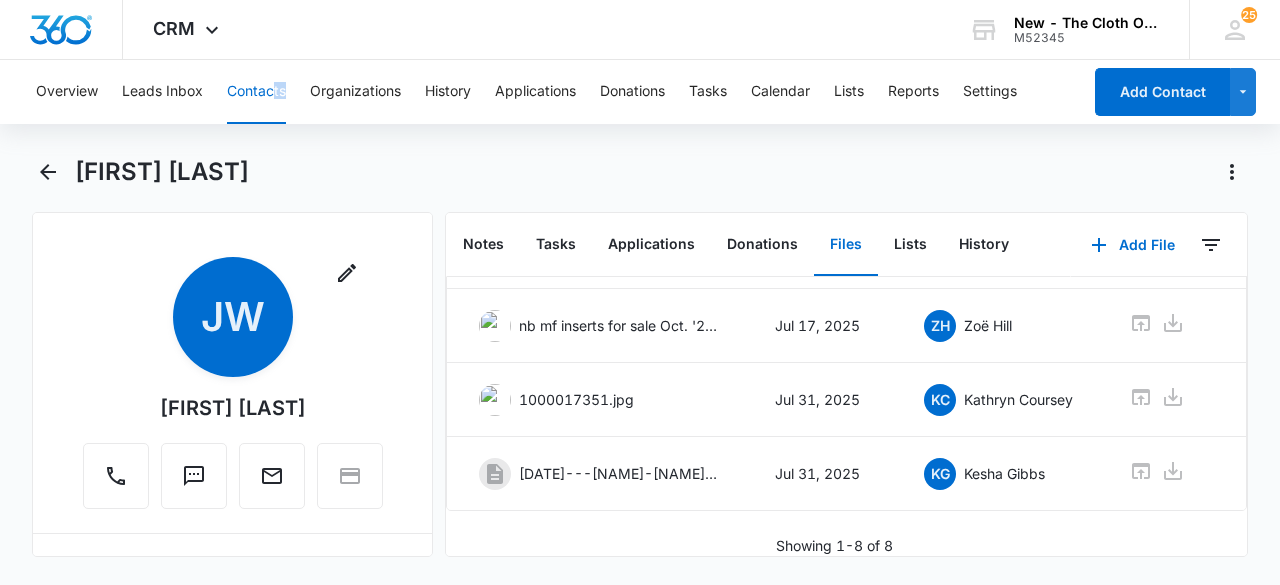 drag, startPoint x: 290, startPoint y: 79, endPoint x: 275, endPoint y: 84, distance: 15.811388 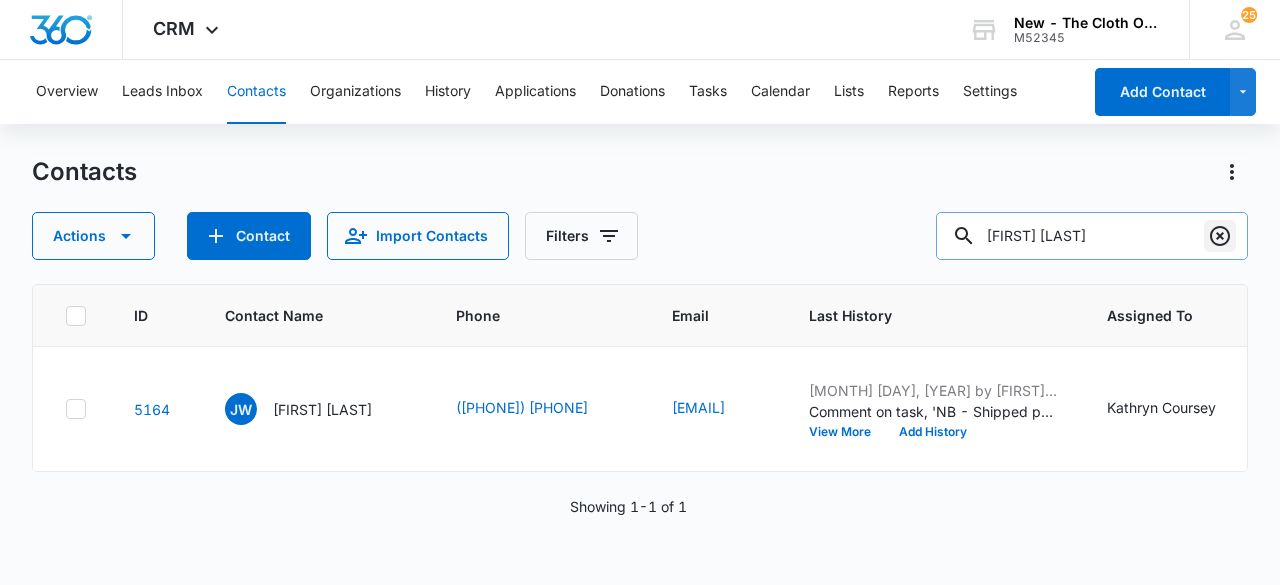 click 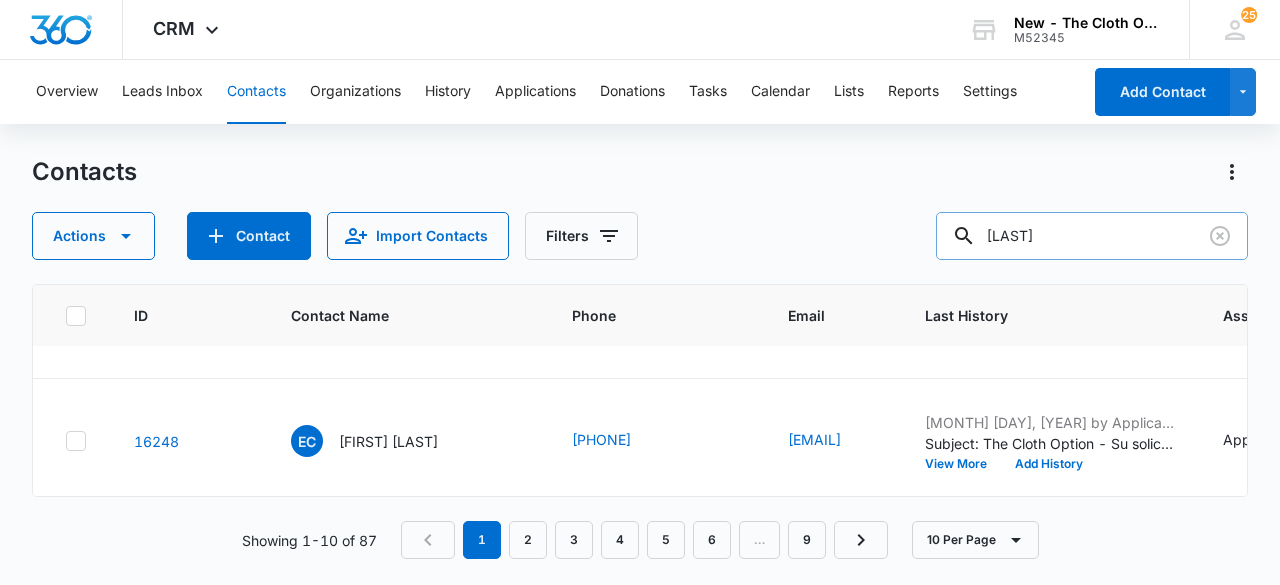scroll, scrollTop: 0, scrollLeft: 0, axis: both 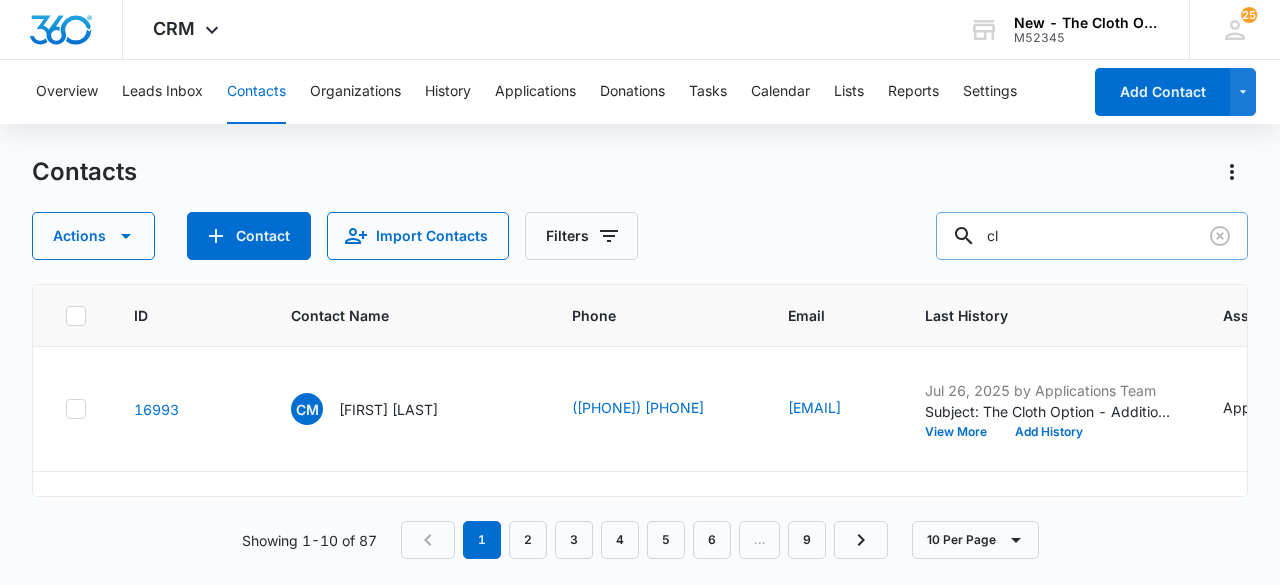 type on "c" 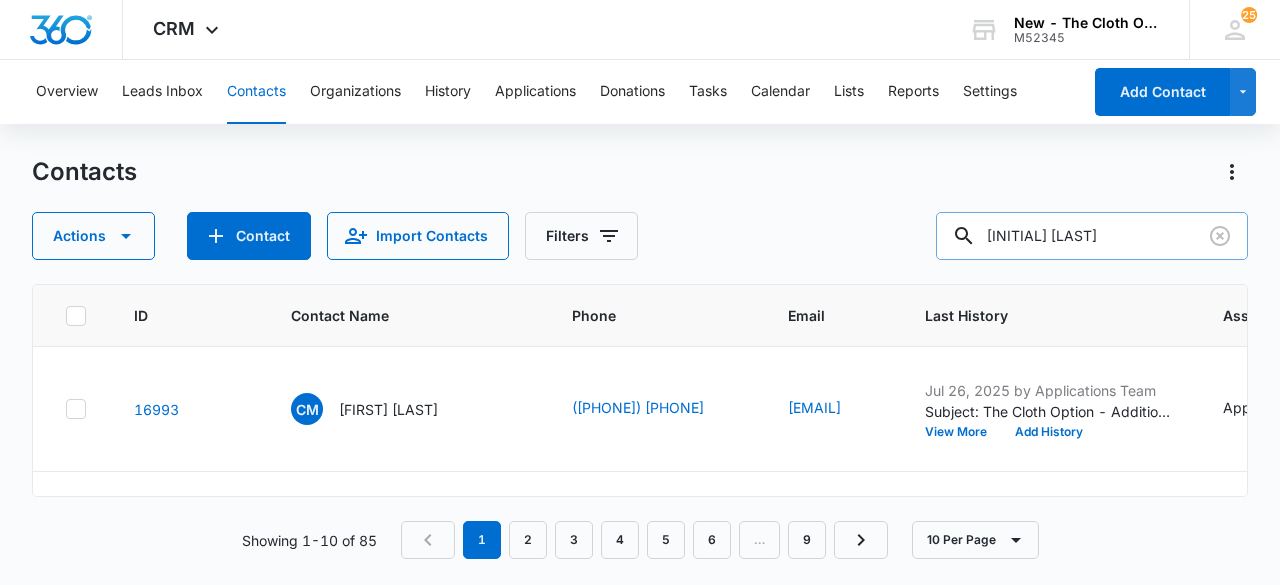 click on "[INITIAL] [LAST]" at bounding box center (1092, 236) 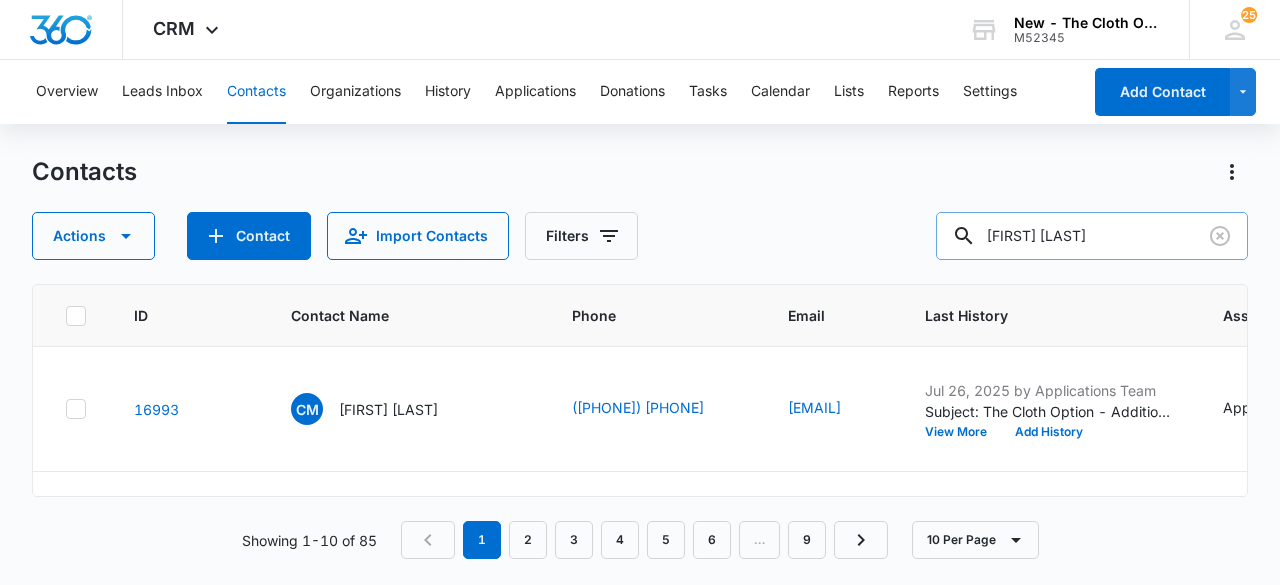 type on "[FIRST] [LAST]" 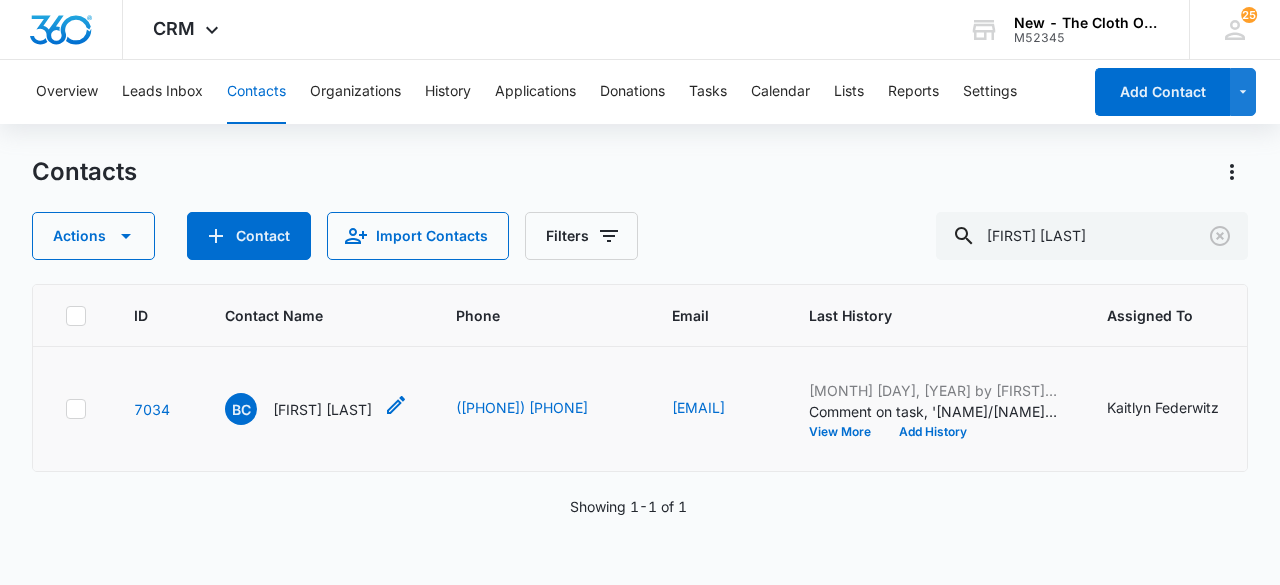 click on "[FIRST] [LAST]" at bounding box center (322, 409) 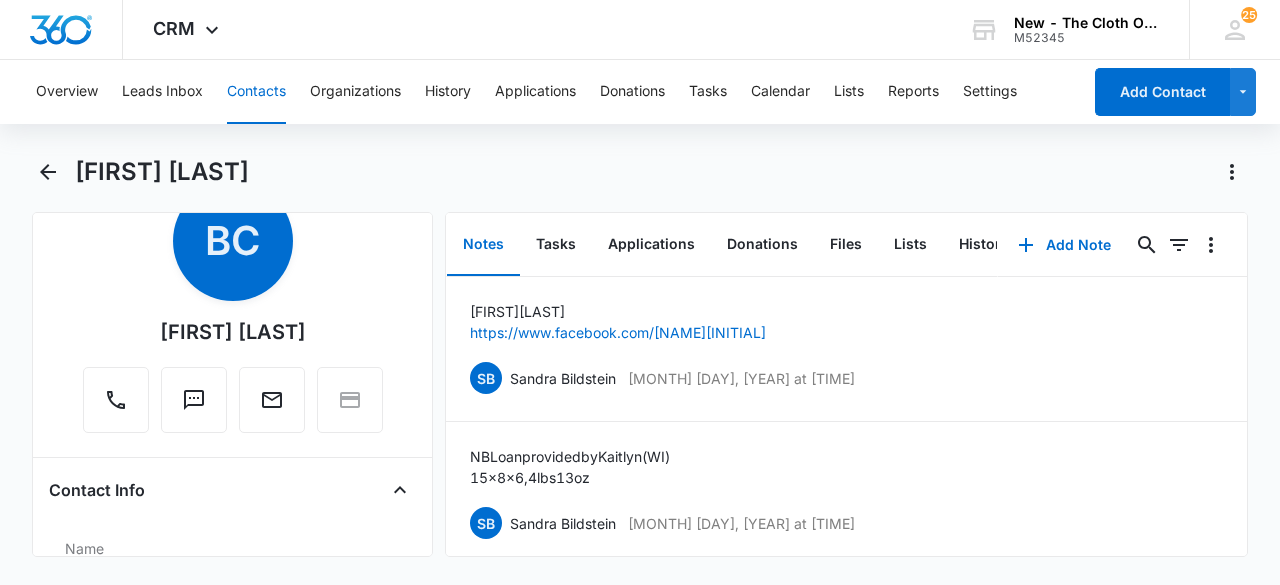 scroll, scrollTop: 0, scrollLeft: 0, axis: both 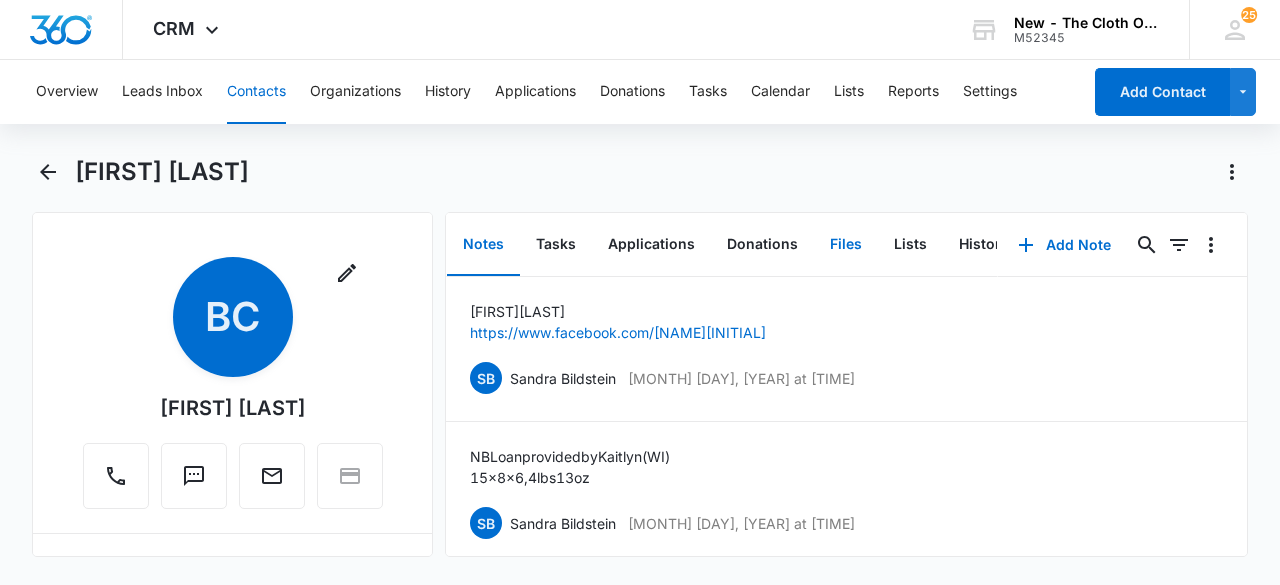 click on "Files" at bounding box center [846, 245] 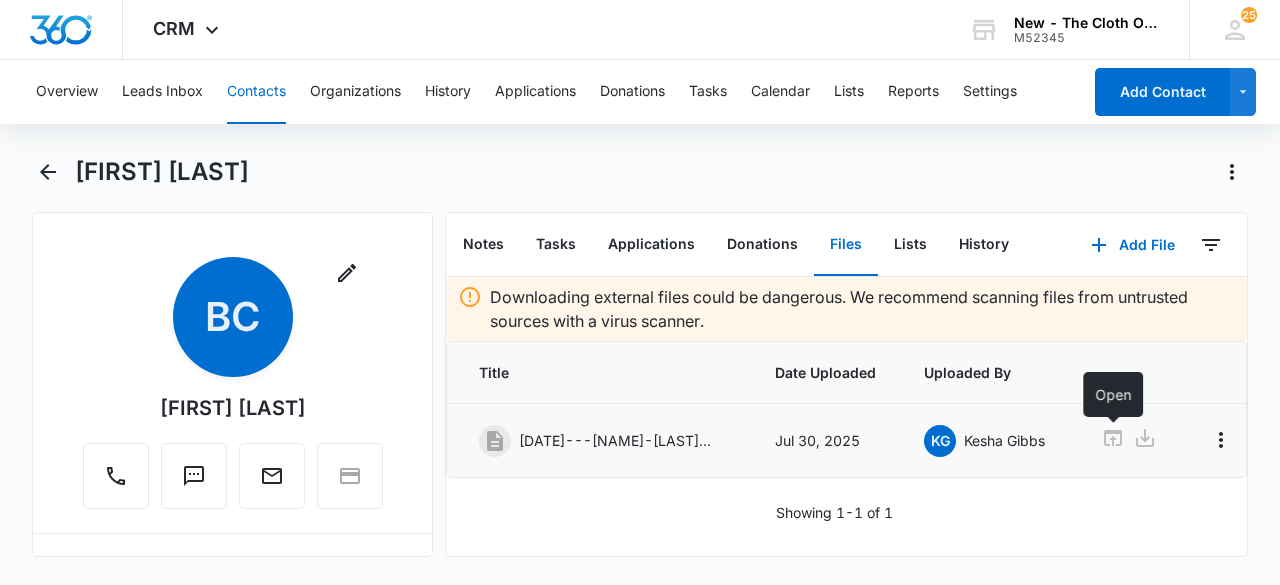 click 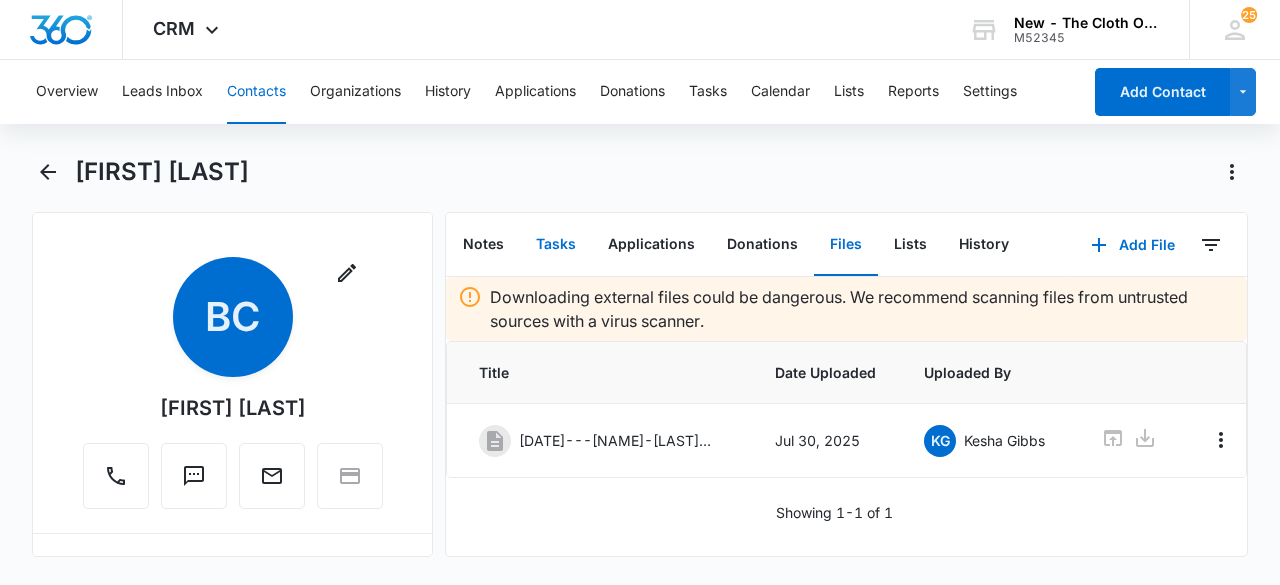 click on "Tasks" at bounding box center [556, 245] 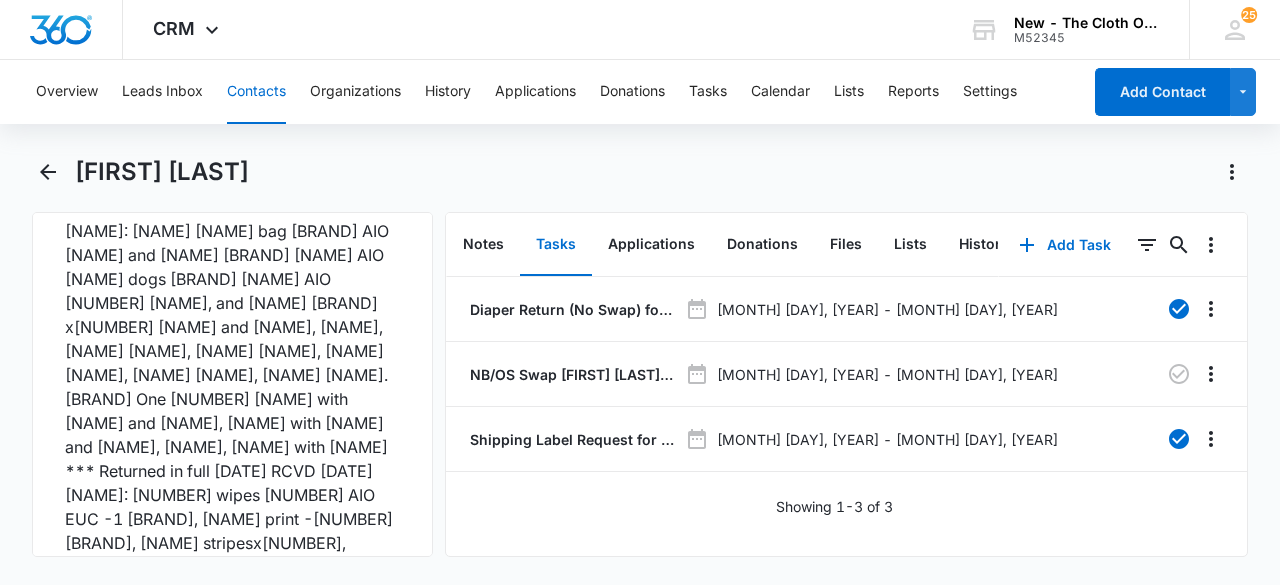scroll, scrollTop: 5091, scrollLeft: 0, axis: vertical 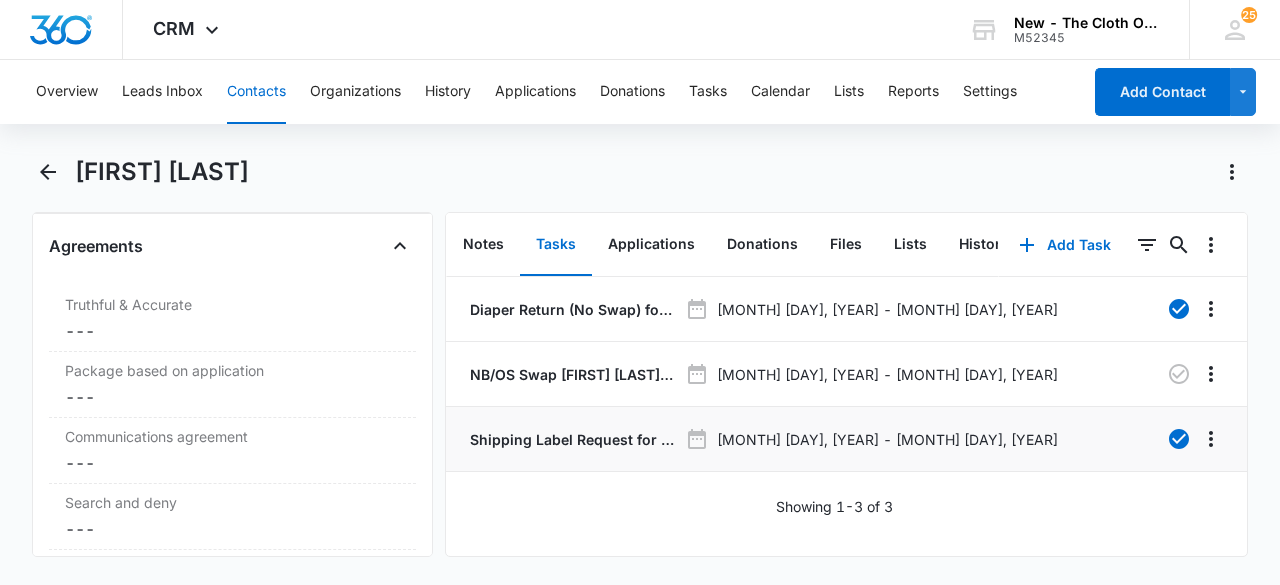 click on "Shipping Label Request for cleveland" at bounding box center [571, 439] 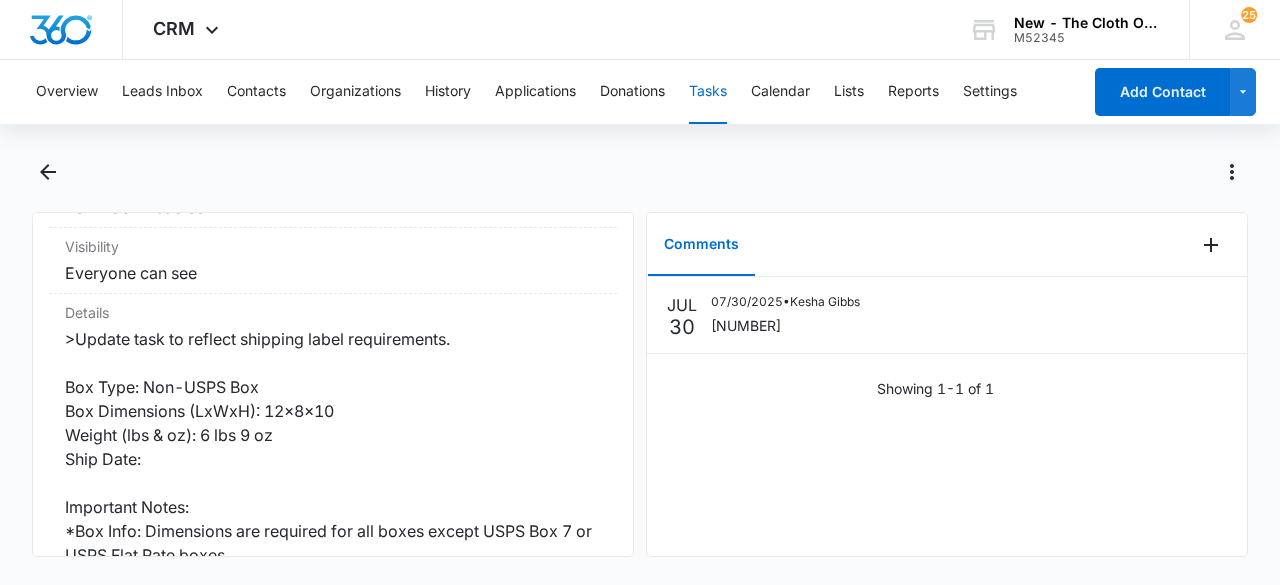 scroll, scrollTop: 0, scrollLeft: 0, axis: both 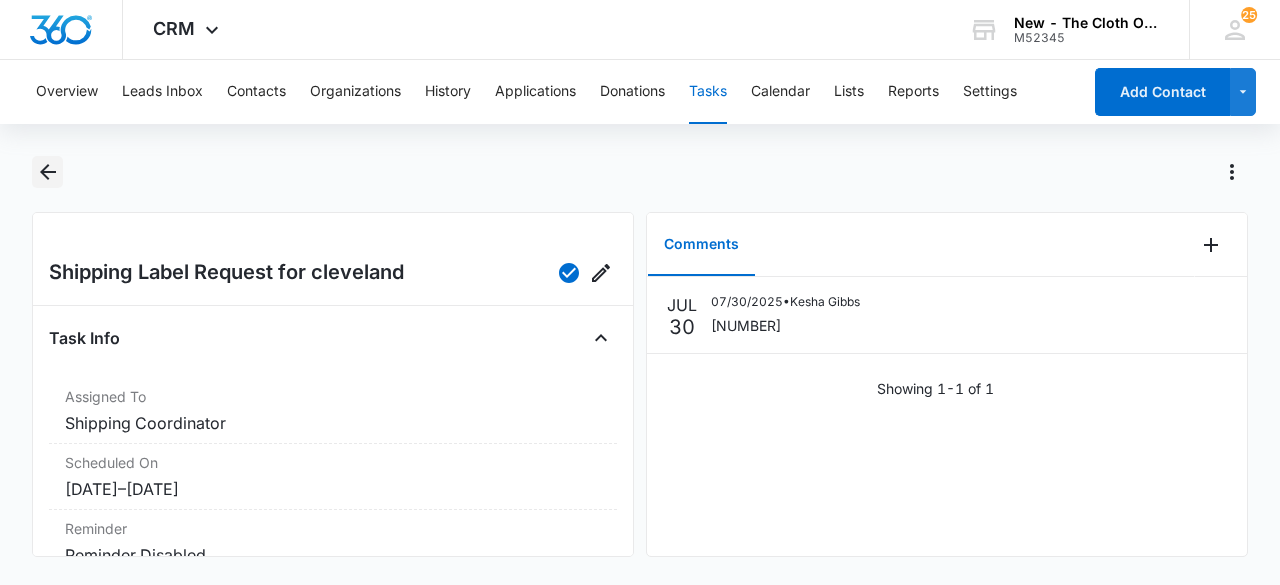 click 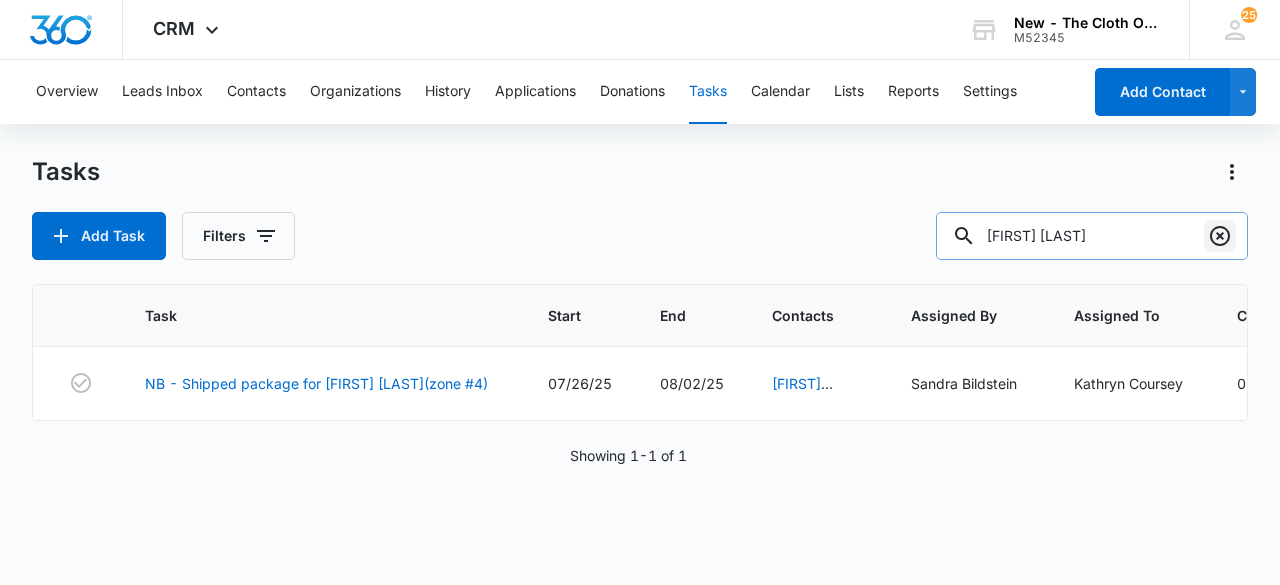 click 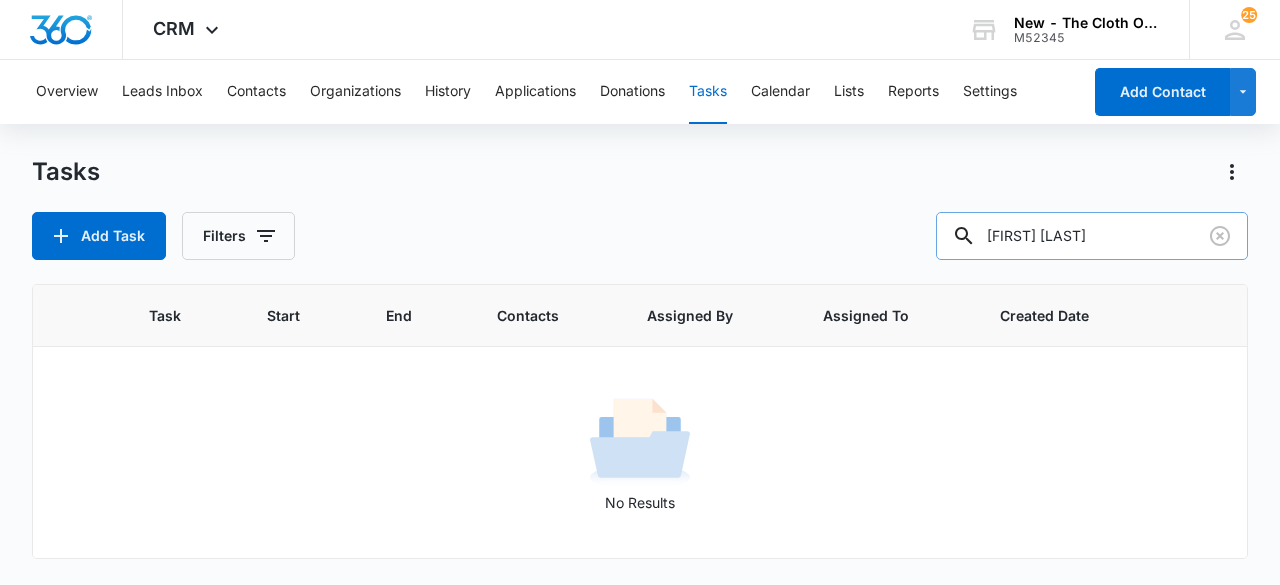 click on "[FIRST] [LAST]" at bounding box center (1092, 236) 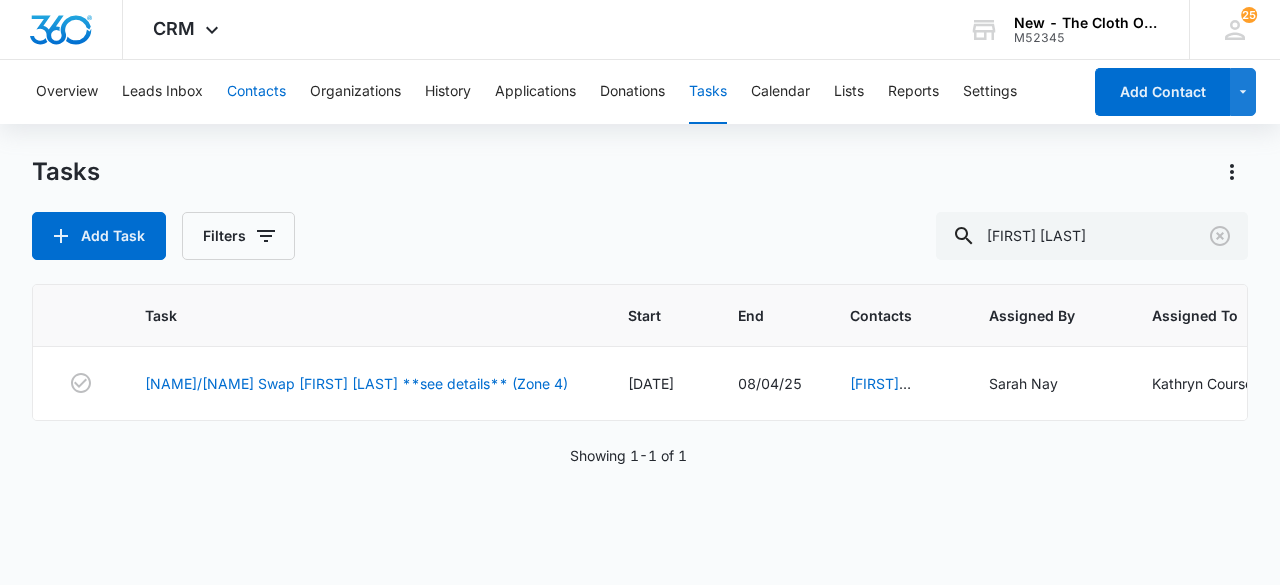 click on "Contacts" at bounding box center (256, 92) 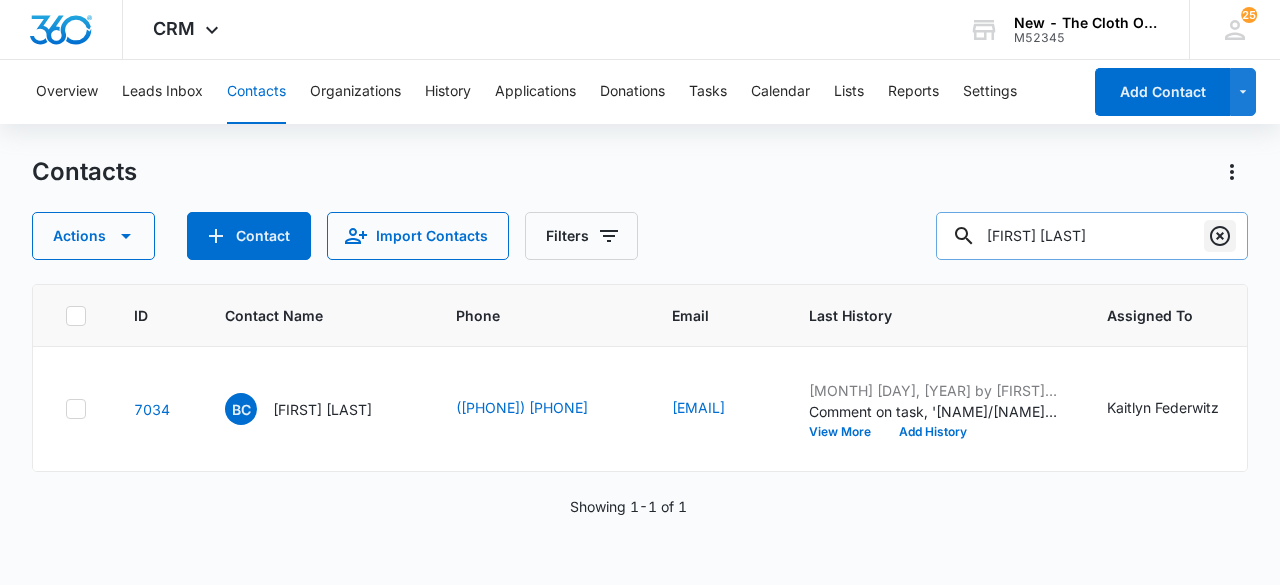 click 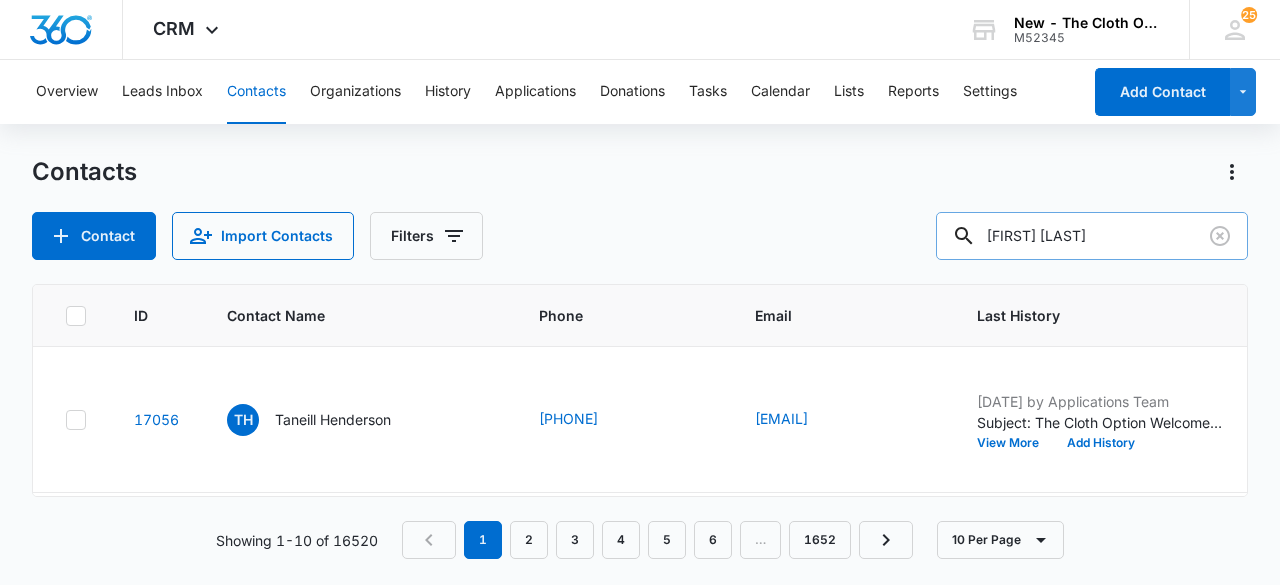 type on "[FIRST] [LAST]" 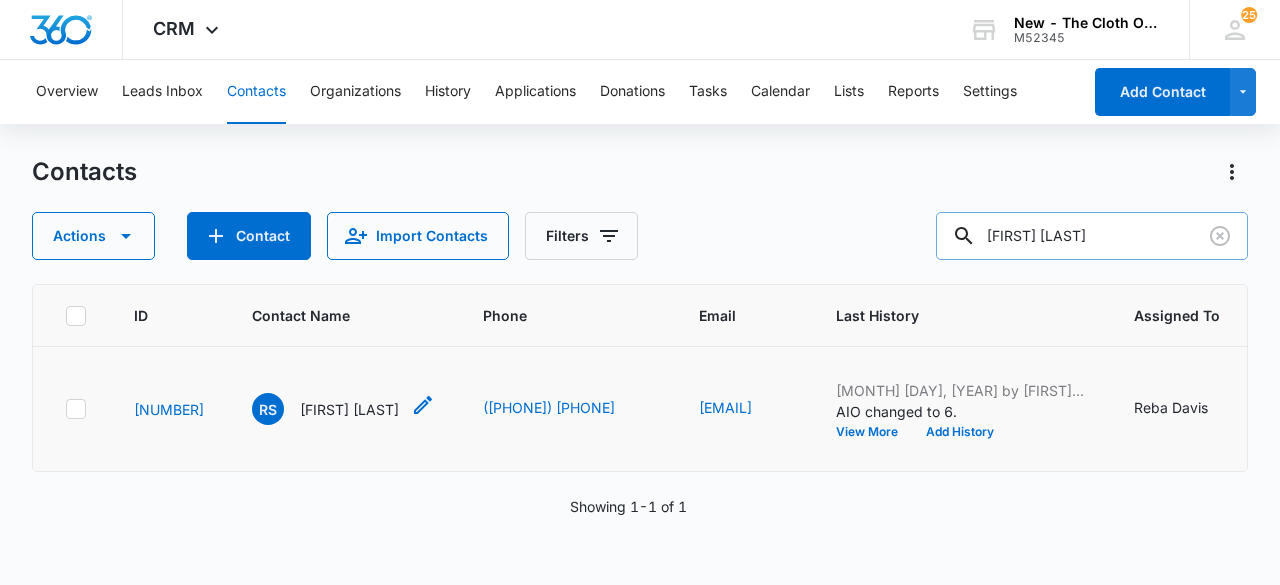 click on "[FIRST] [LAST]" at bounding box center [349, 409] 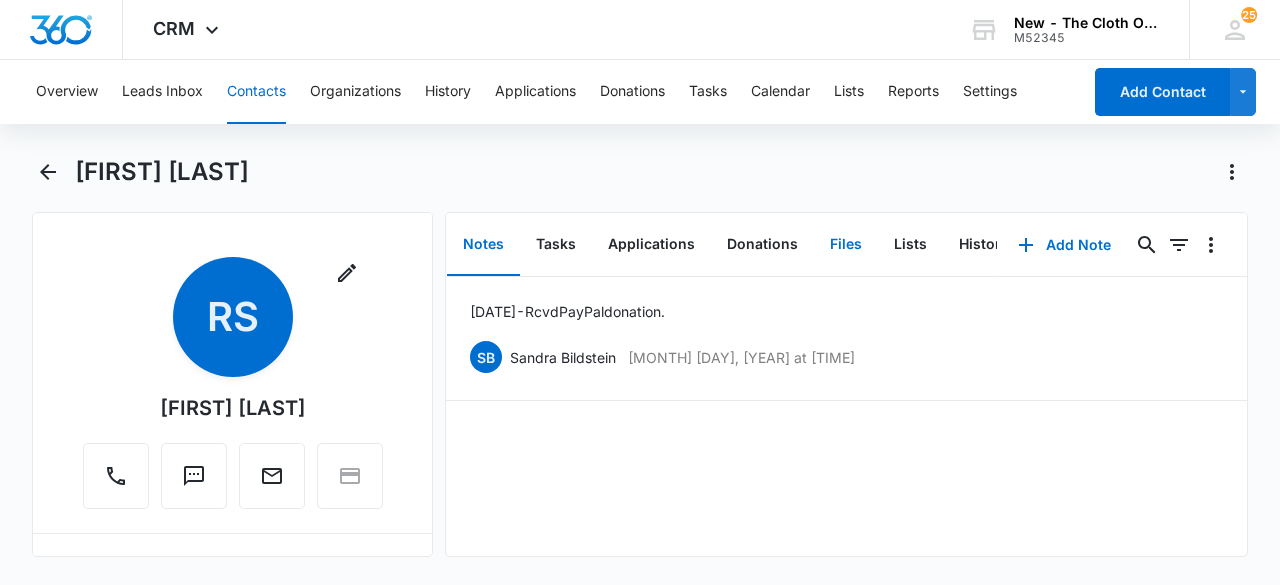 click on "Files" at bounding box center [846, 245] 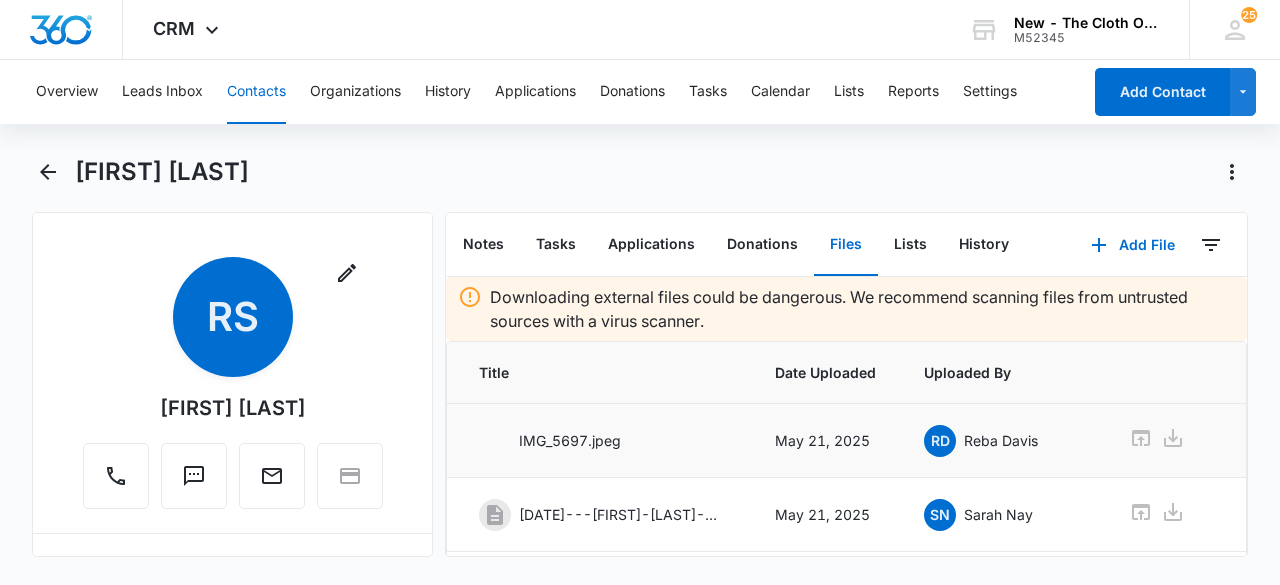 scroll, scrollTop: 145, scrollLeft: 0, axis: vertical 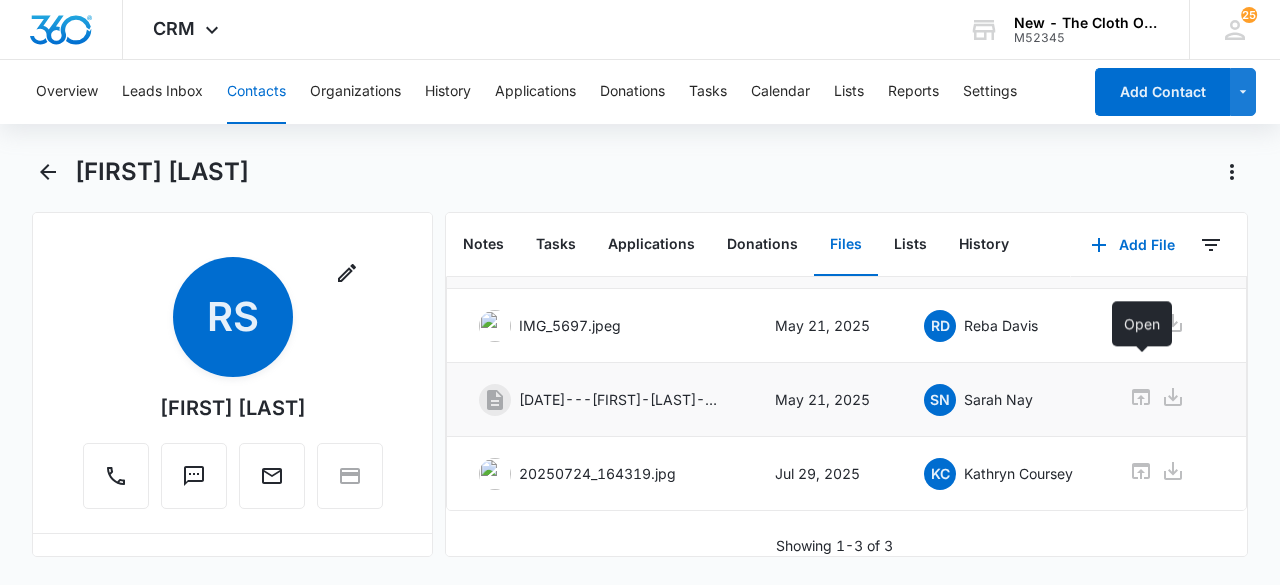click 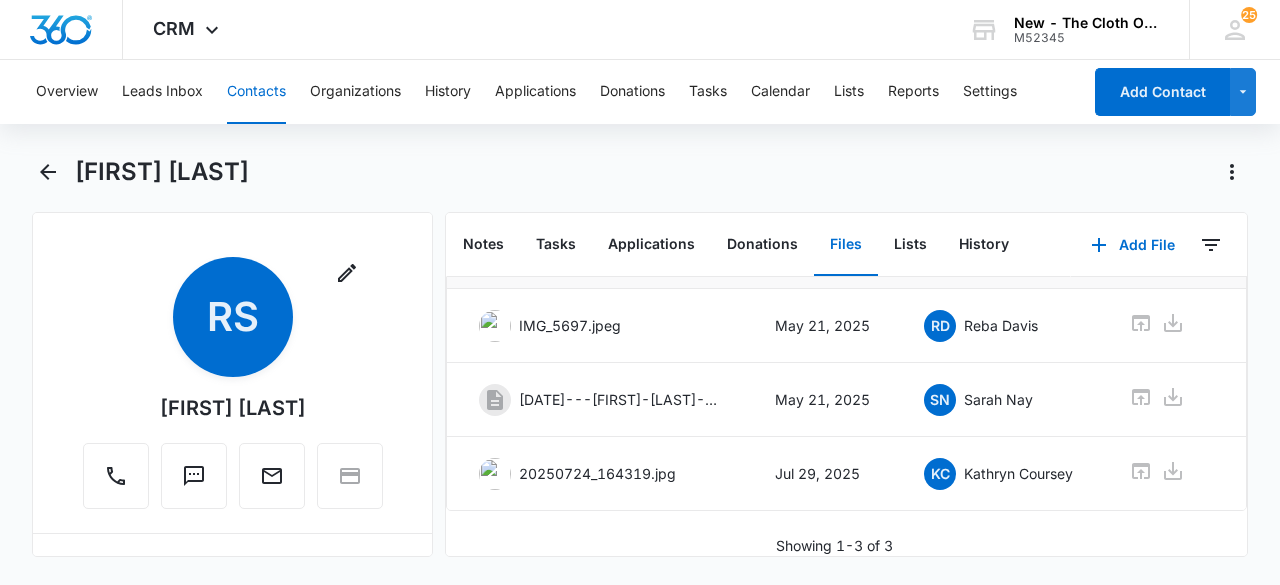 click on "Contacts" at bounding box center (256, 92) 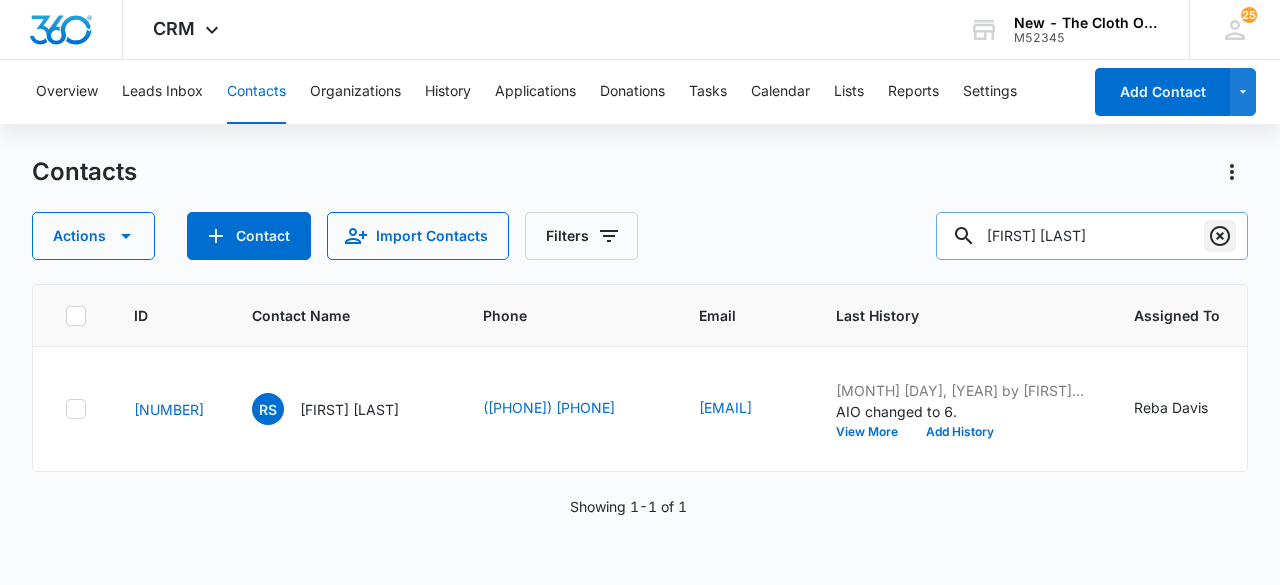 click 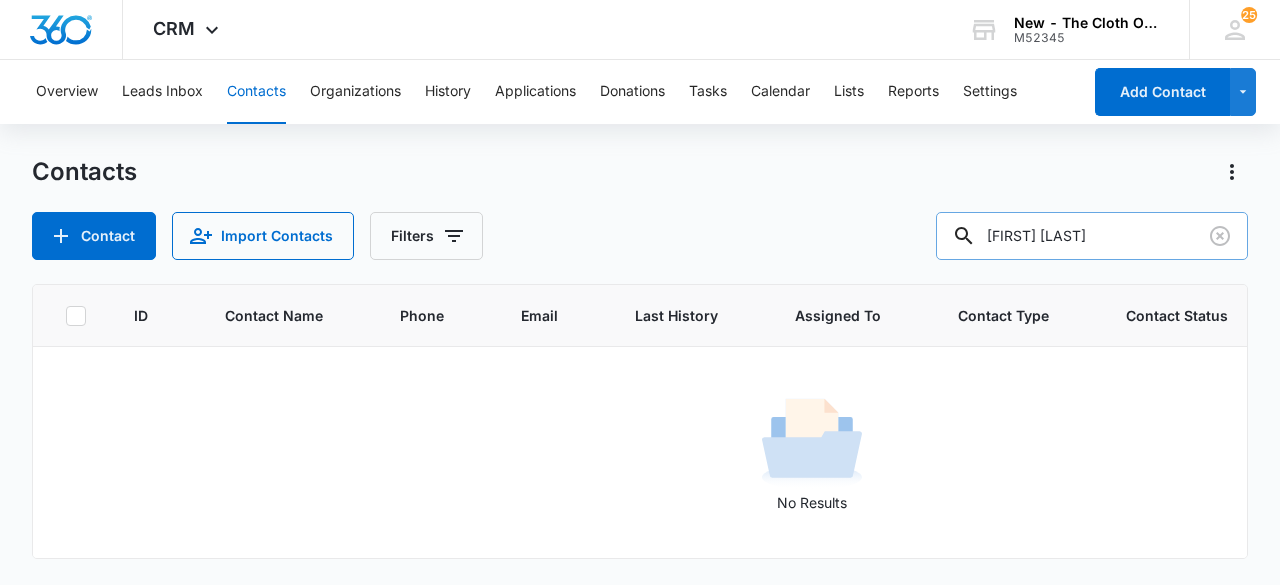 click on "[FIRST] [LAST]" at bounding box center [1092, 236] 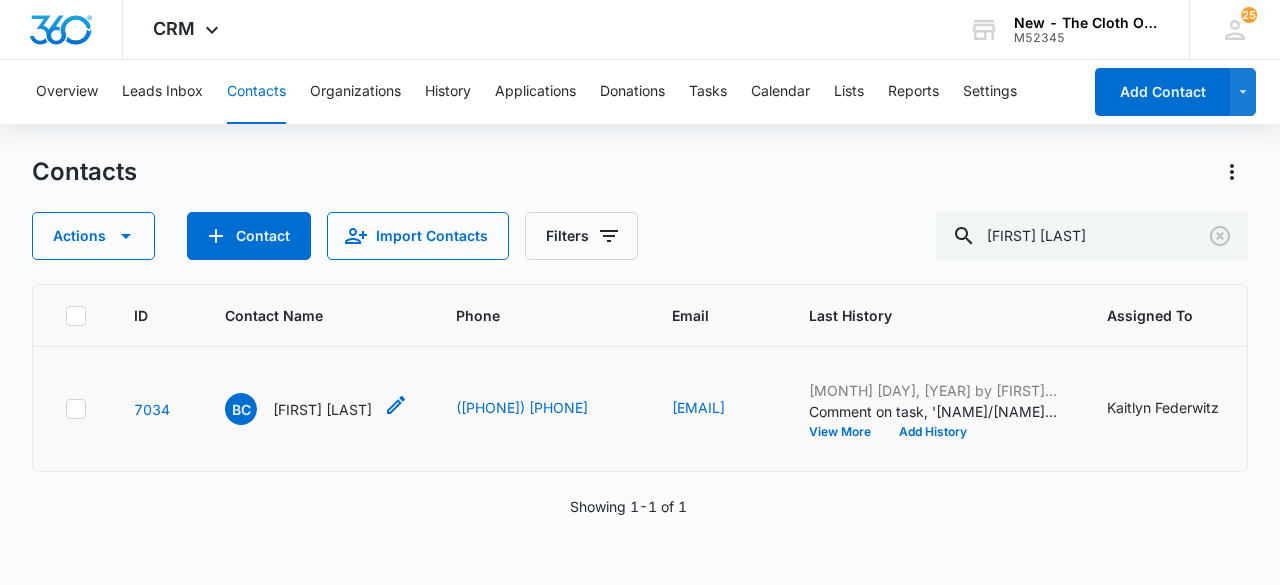 click on "[FIRST] [LAST]" at bounding box center [322, 409] 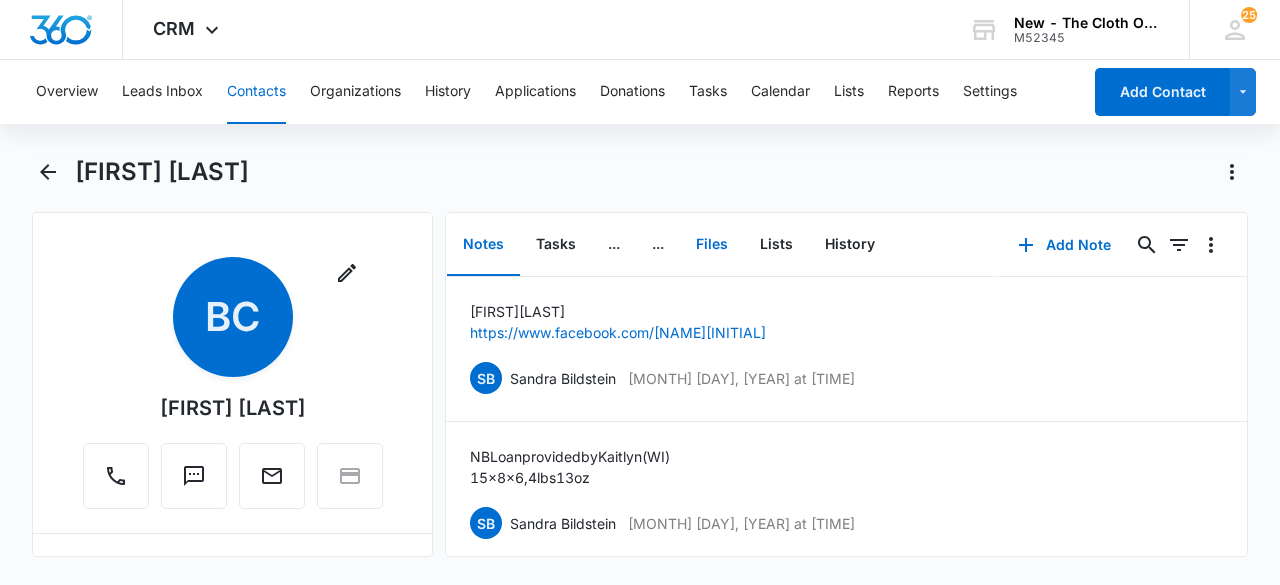 click on "Files" at bounding box center (712, 245) 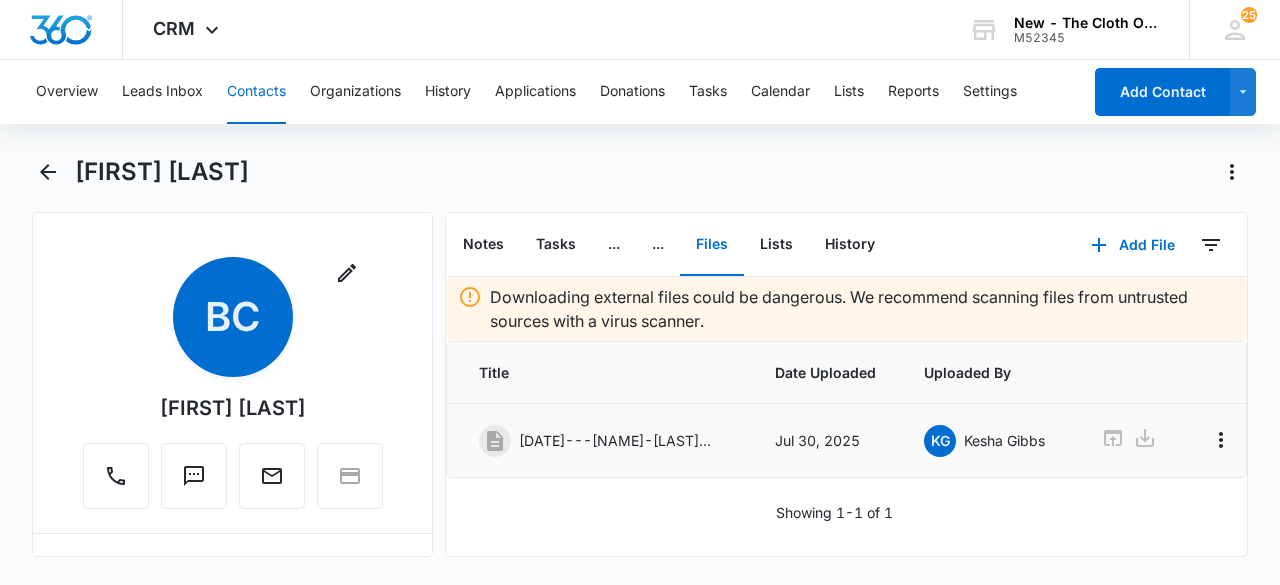 click 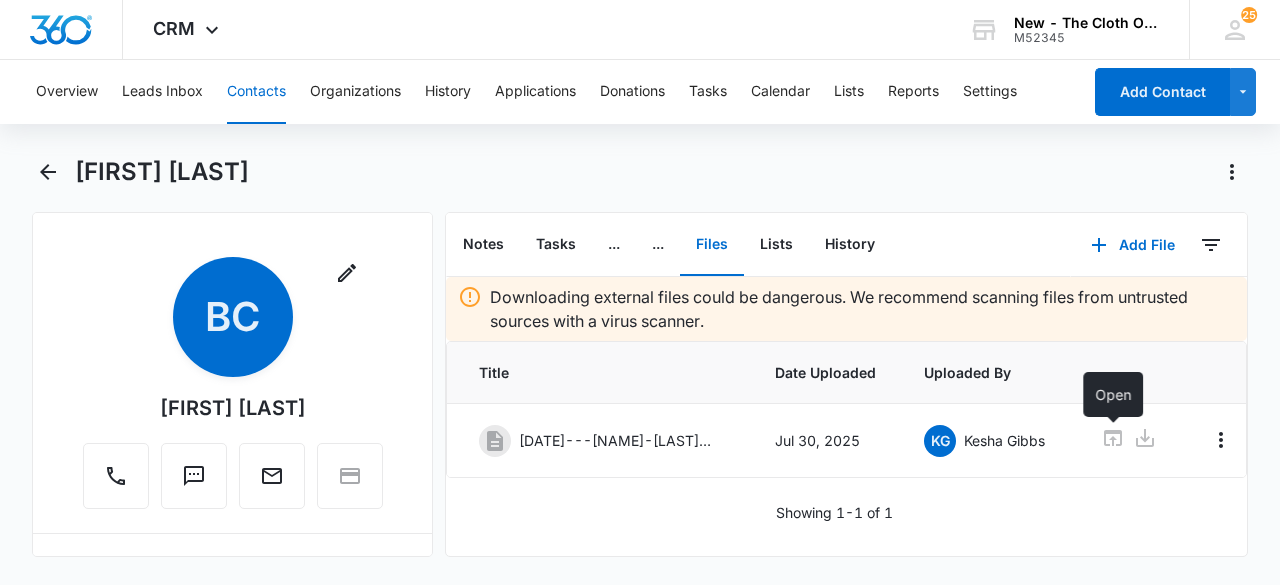 click on "Contacts" at bounding box center [256, 92] 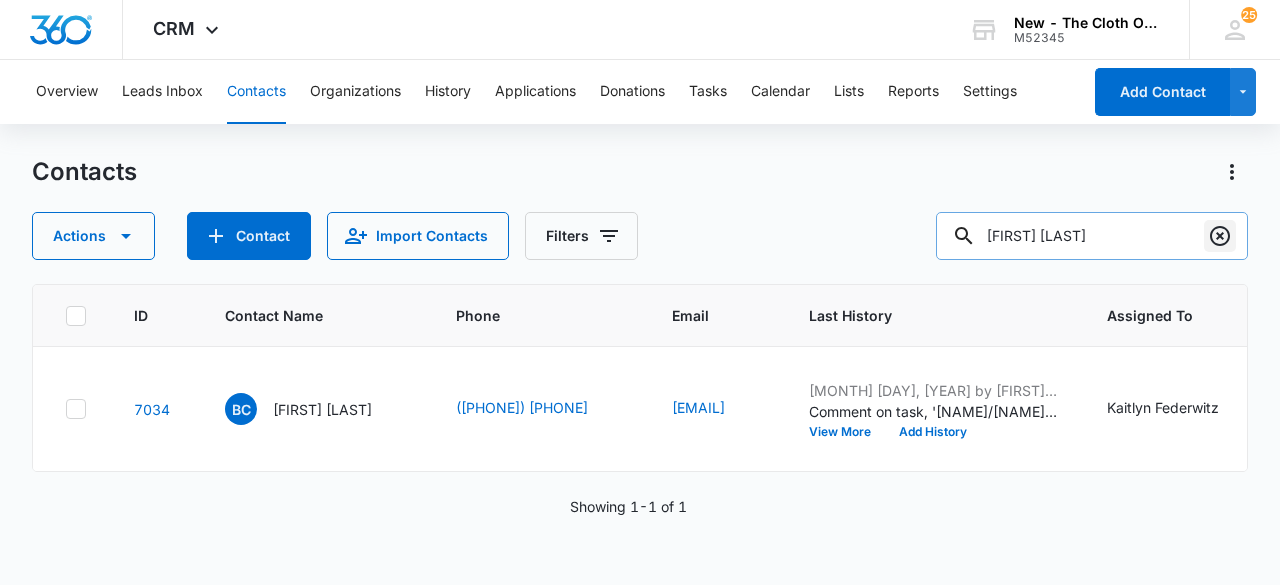 click 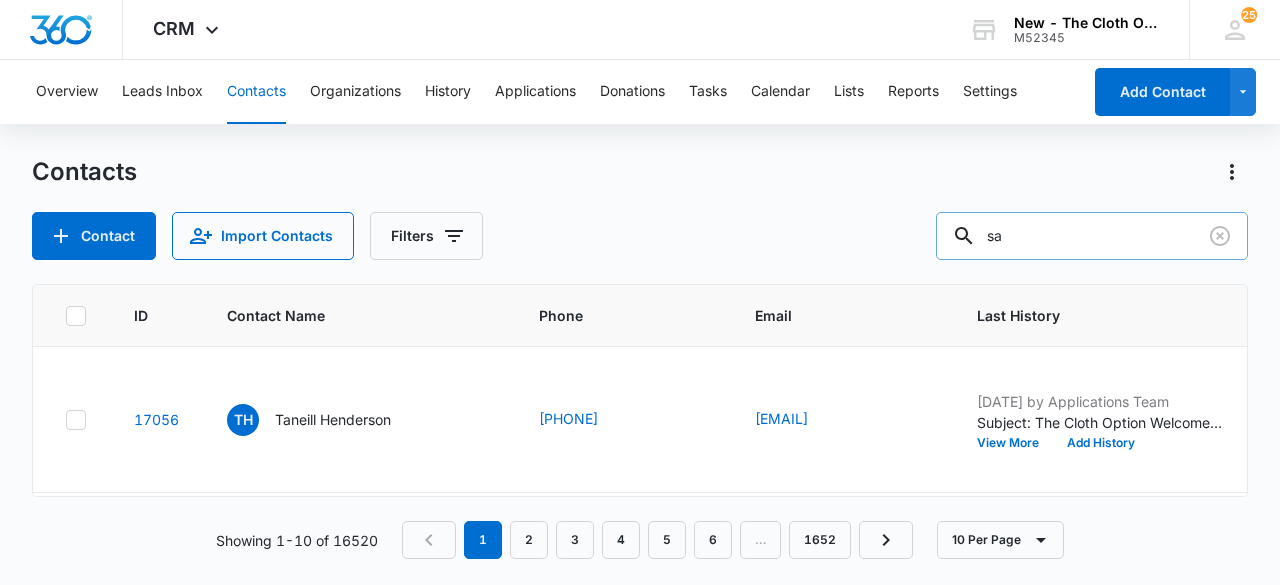 type on "s" 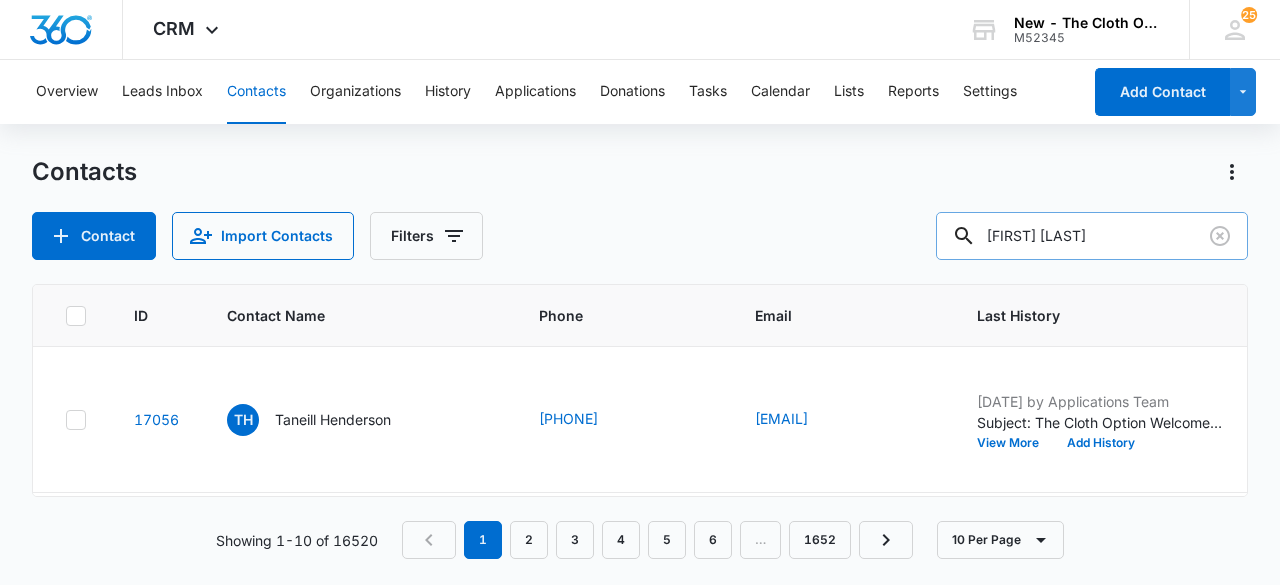 type on "[FIRST] [LAST]" 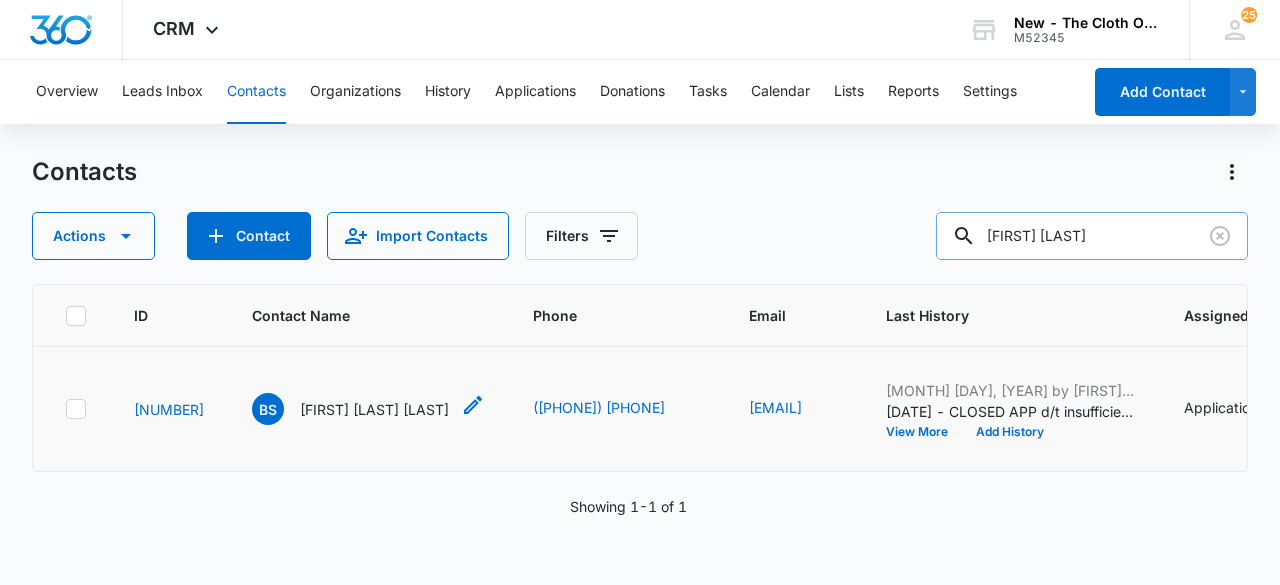 click on "[FIRST] [LAST] [LAST]" at bounding box center [374, 409] 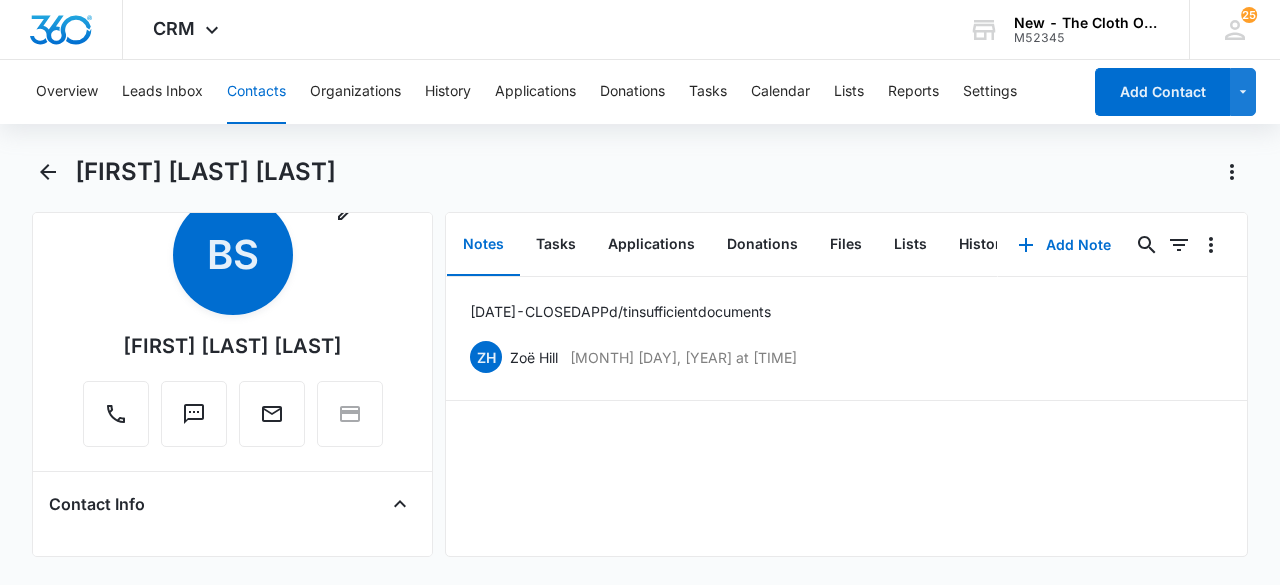 scroll, scrollTop: 0, scrollLeft: 0, axis: both 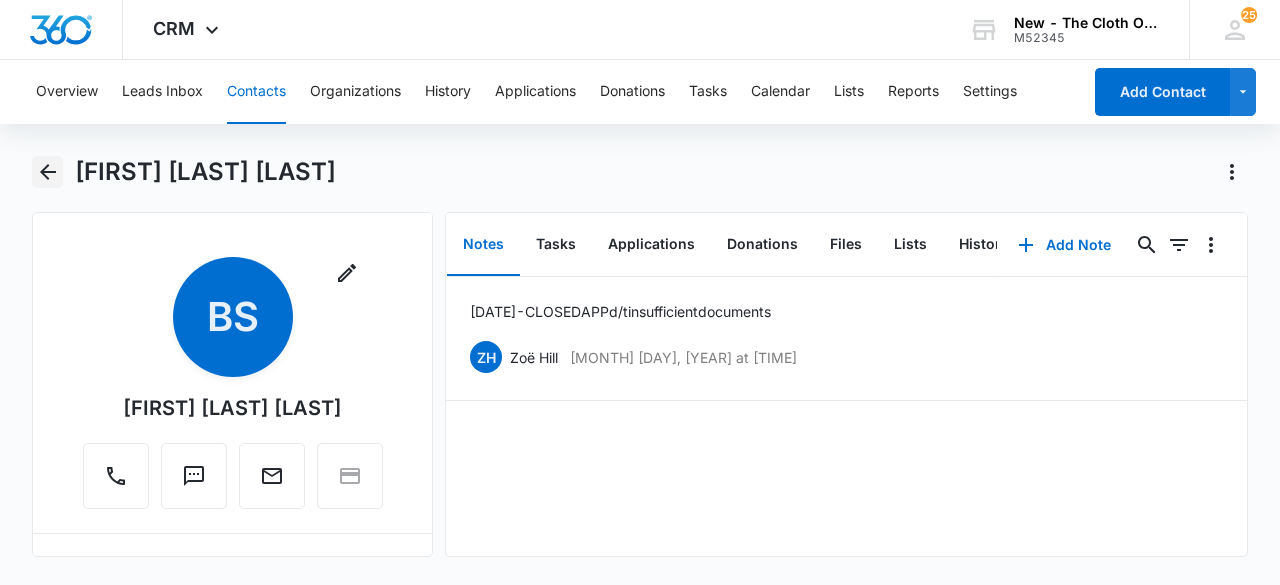 click 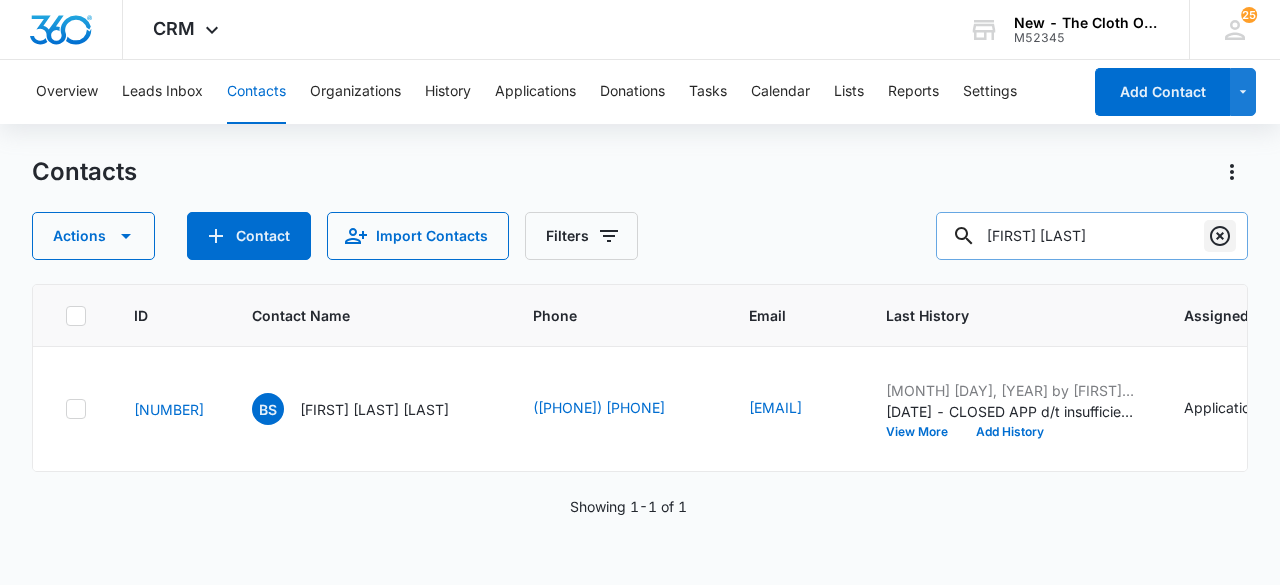 click 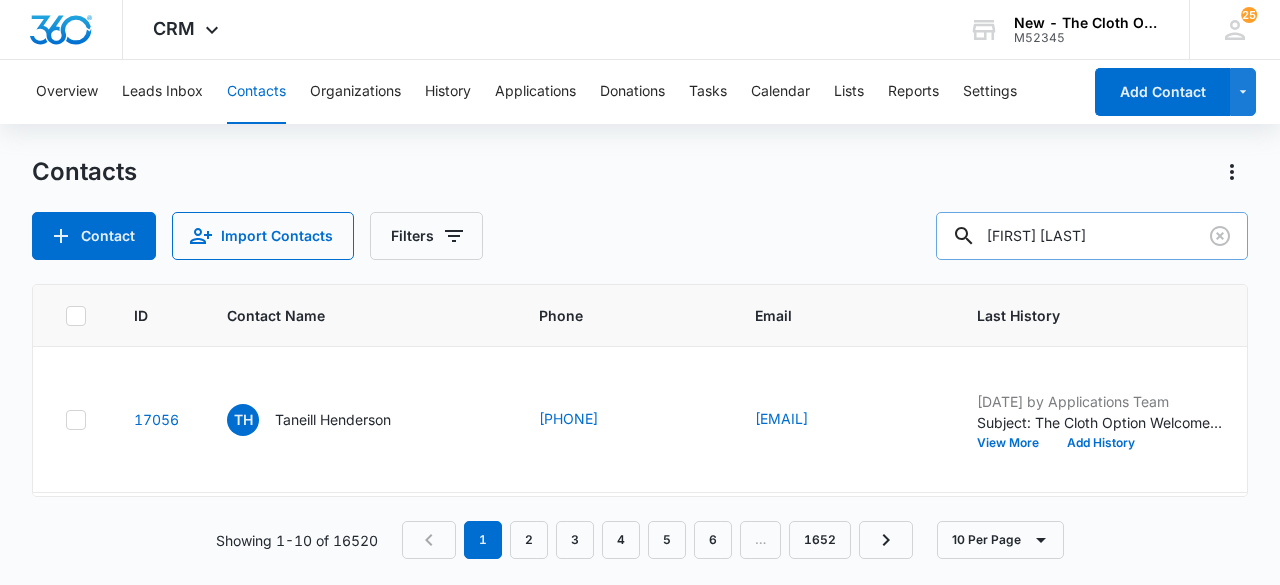 type on "[FIRST] [LAST]" 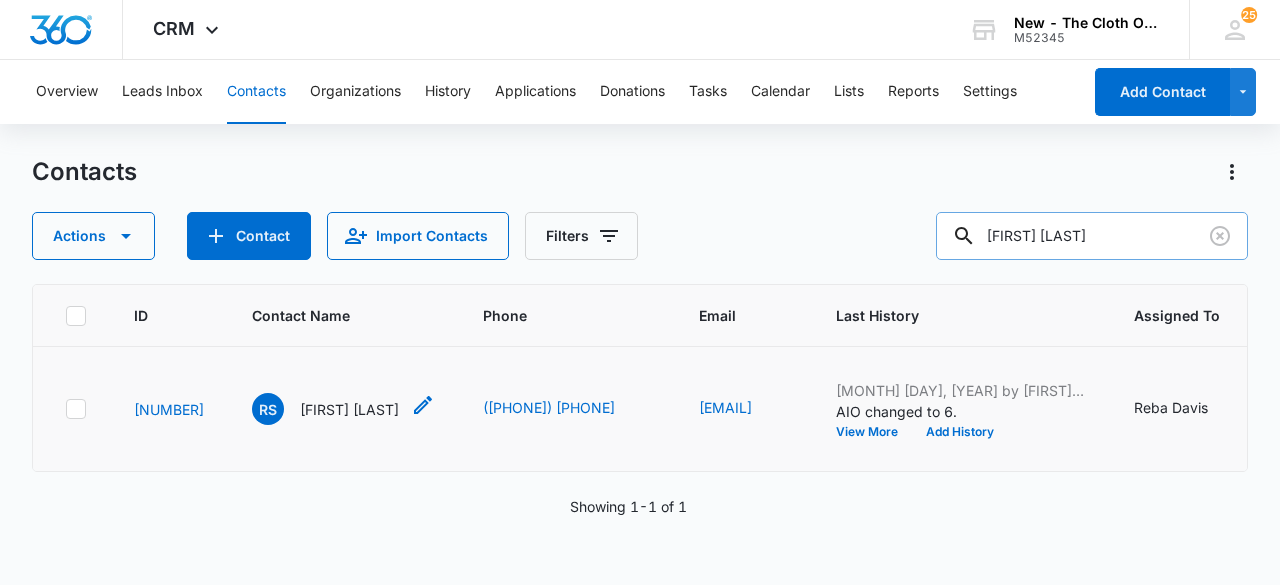 click on "[FIRST] [LAST]" at bounding box center [349, 409] 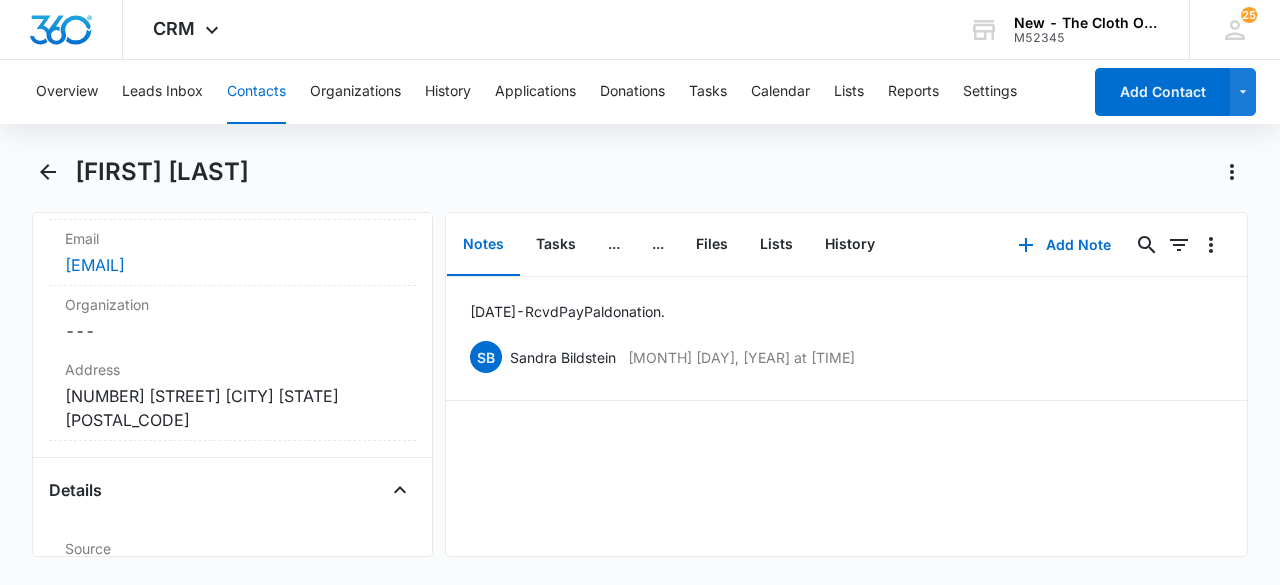 scroll, scrollTop: 518, scrollLeft: 0, axis: vertical 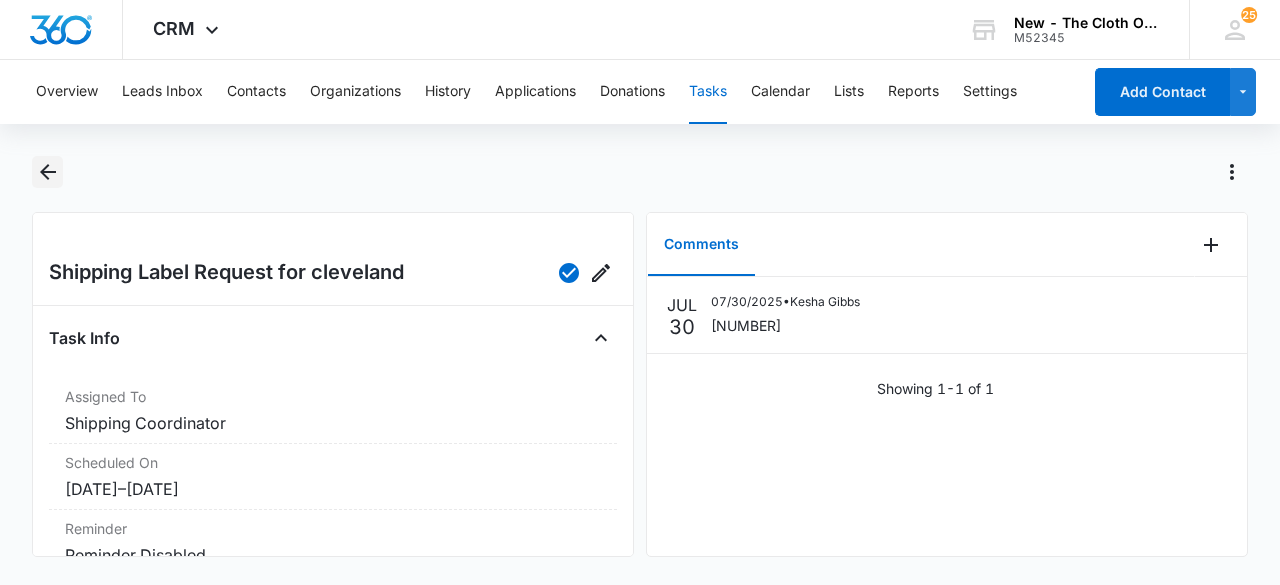 click 